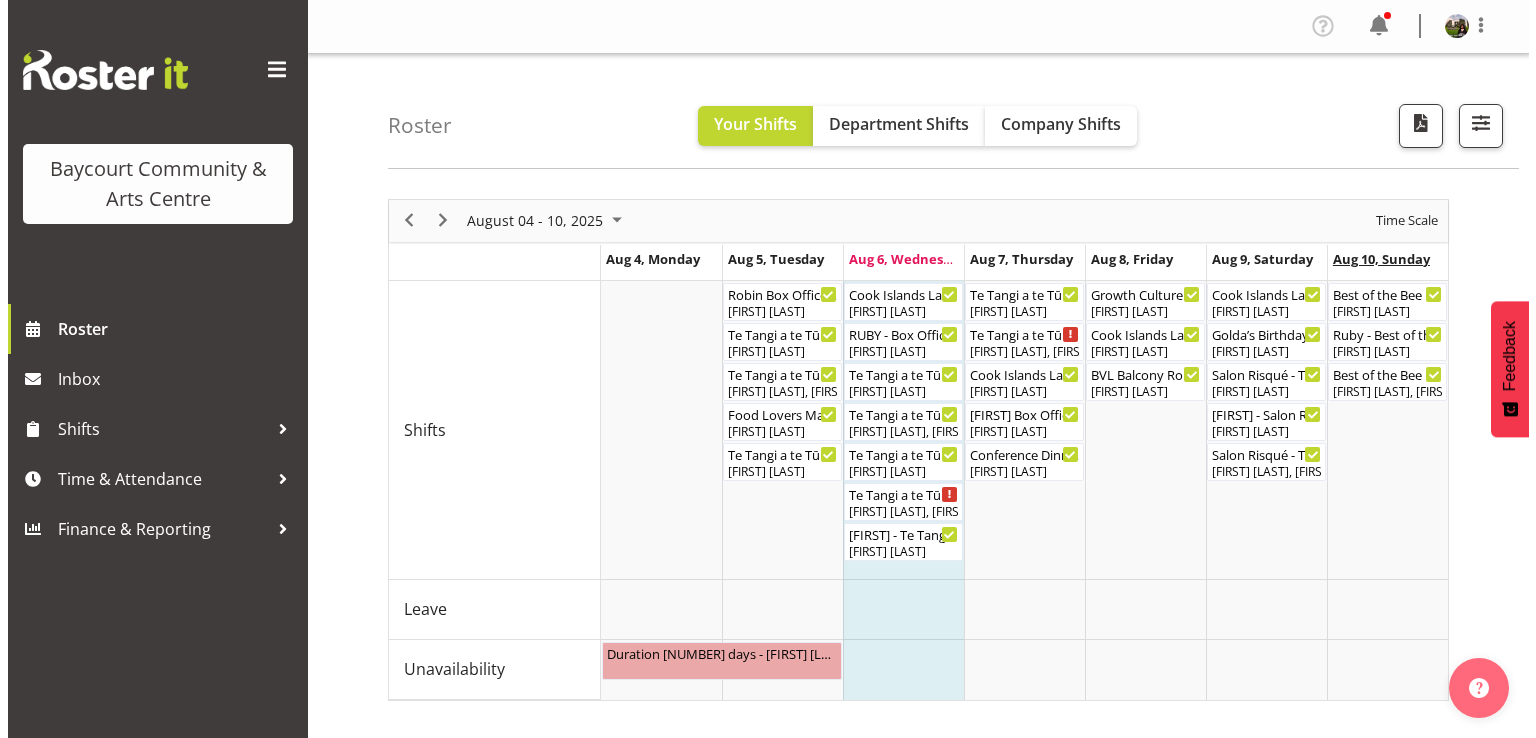scroll, scrollTop: 0, scrollLeft: 0, axis: both 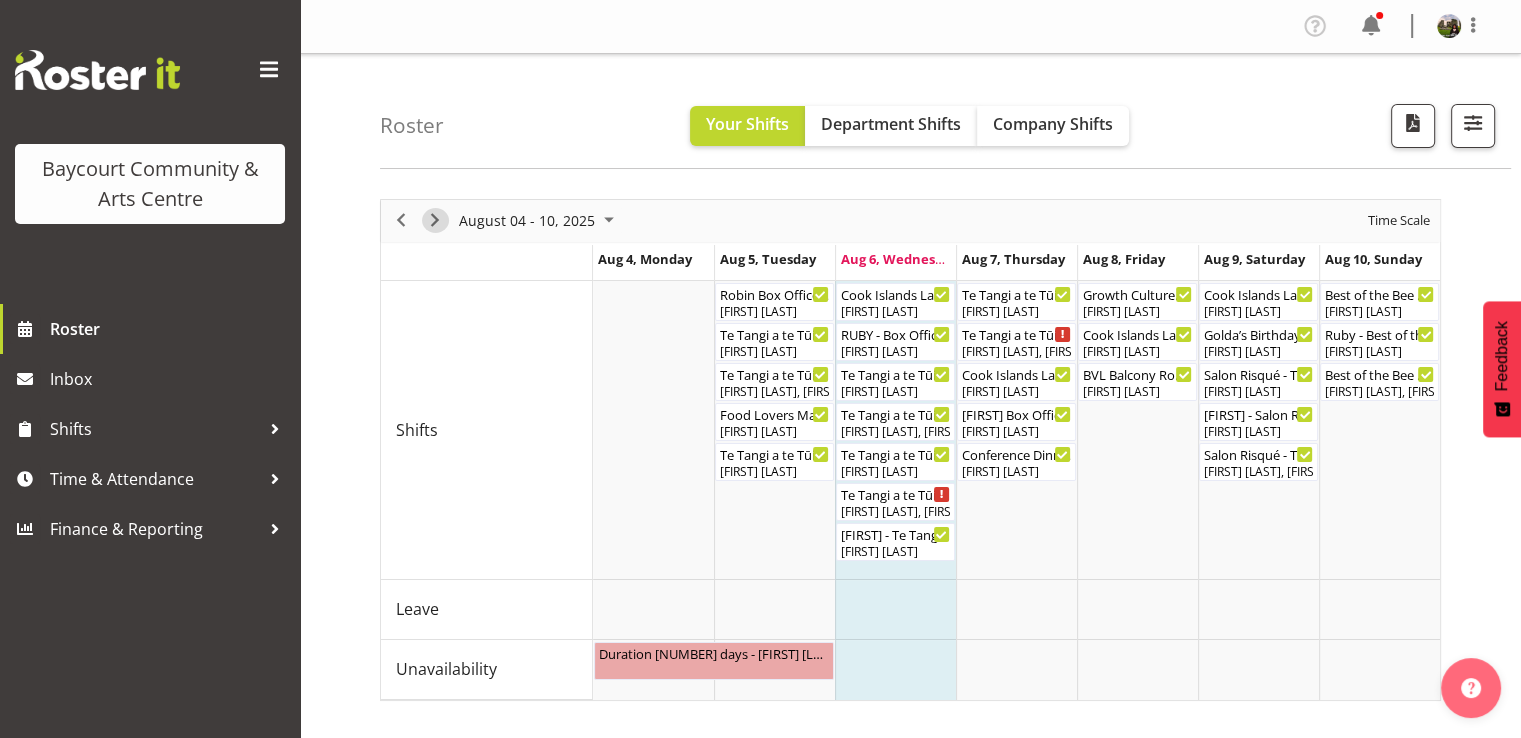 click at bounding box center (435, 220) 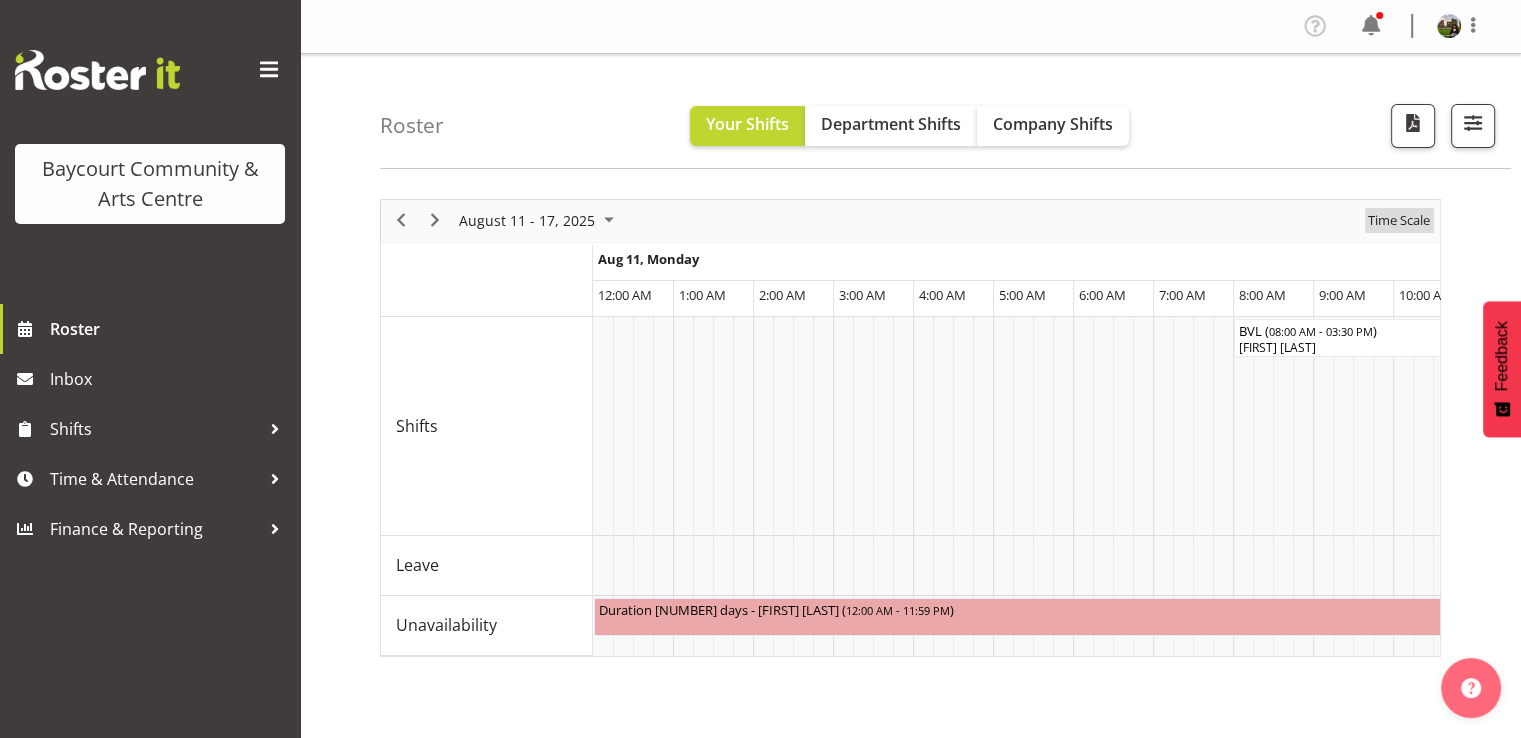 click on "Time Scale" at bounding box center (1399, 220) 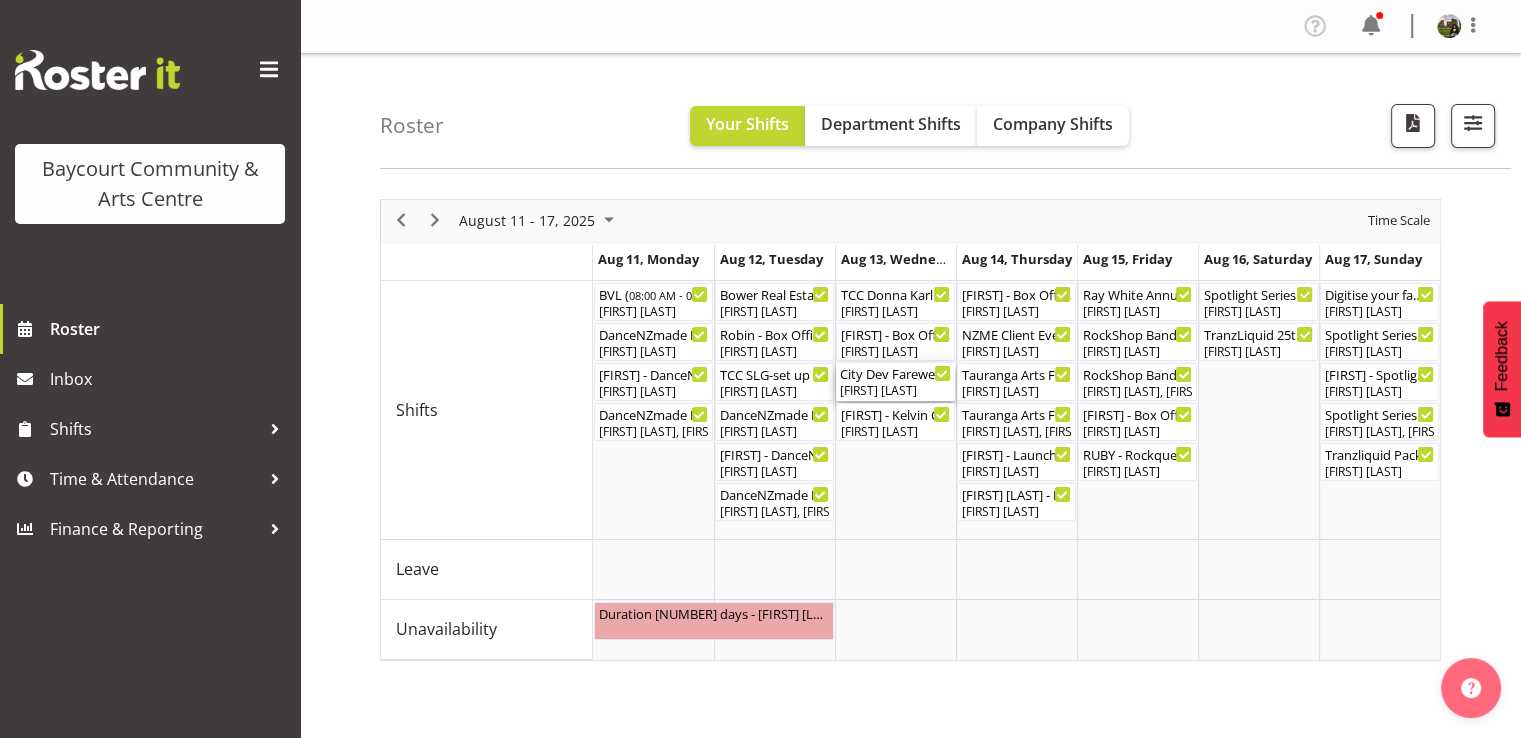 click on "City Dev Farewell - BAYCOURT FOYER
(
[TIME] -
[TIME]
)" at bounding box center (895, 373) 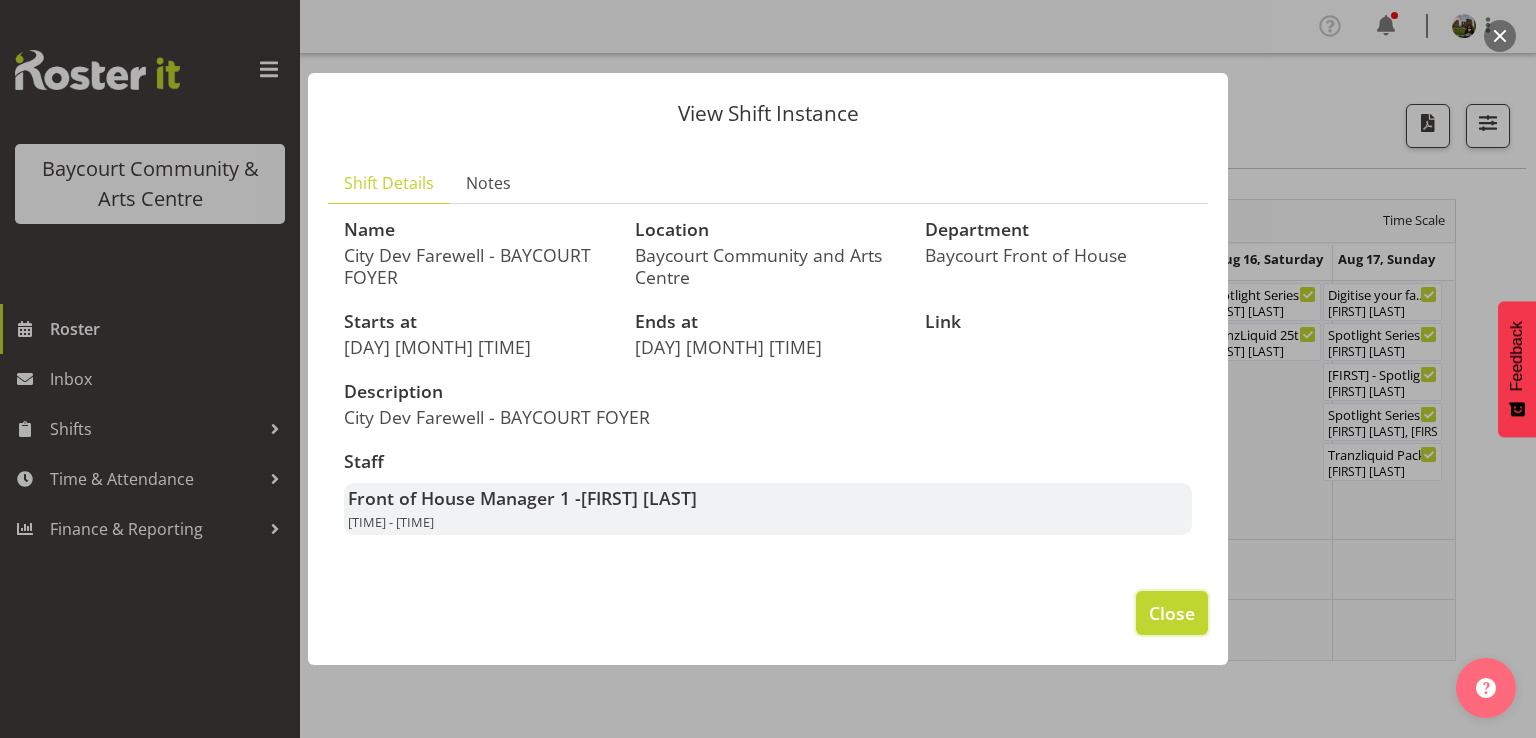 click on "Close" at bounding box center [1172, 613] 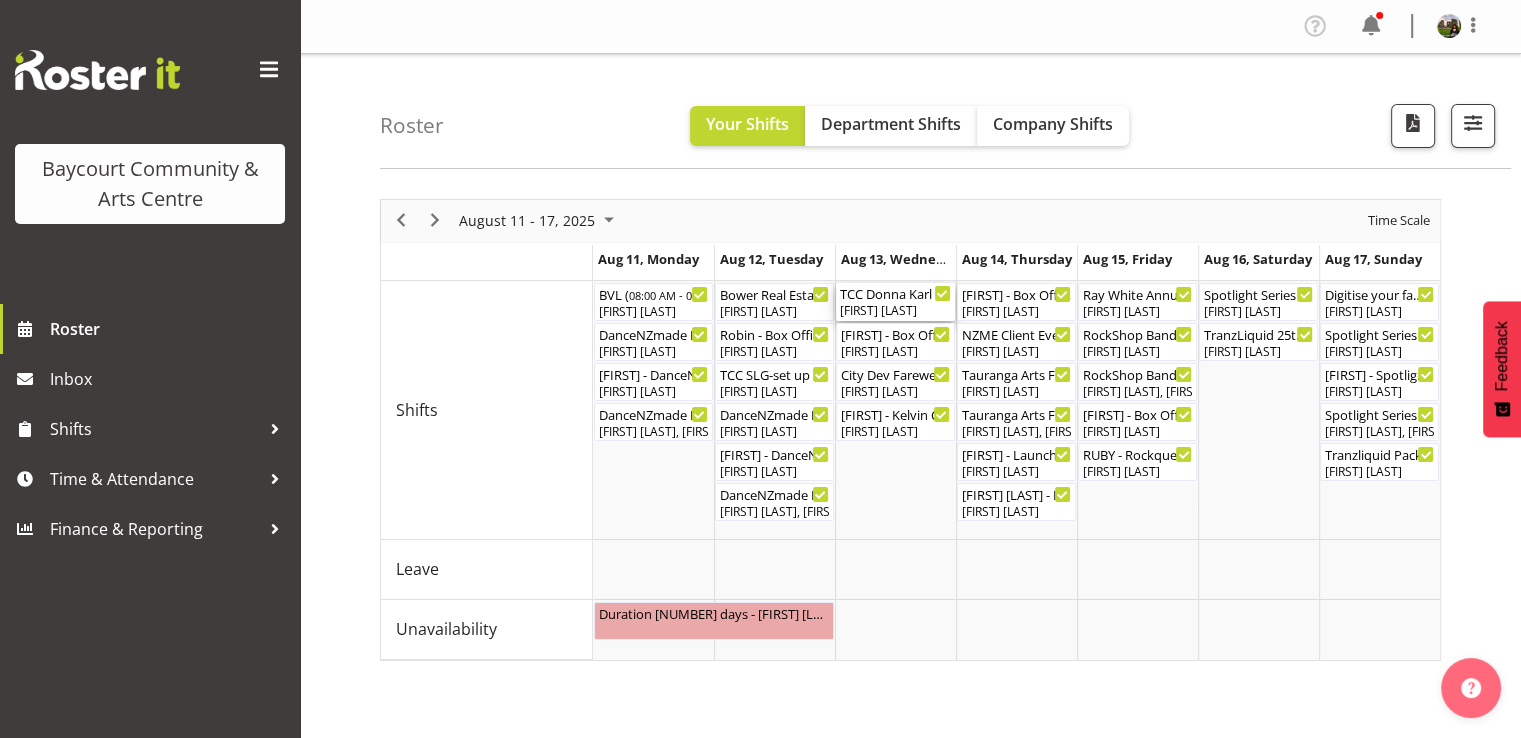 click on "[FIRST] [LAST]" at bounding box center [895, 311] 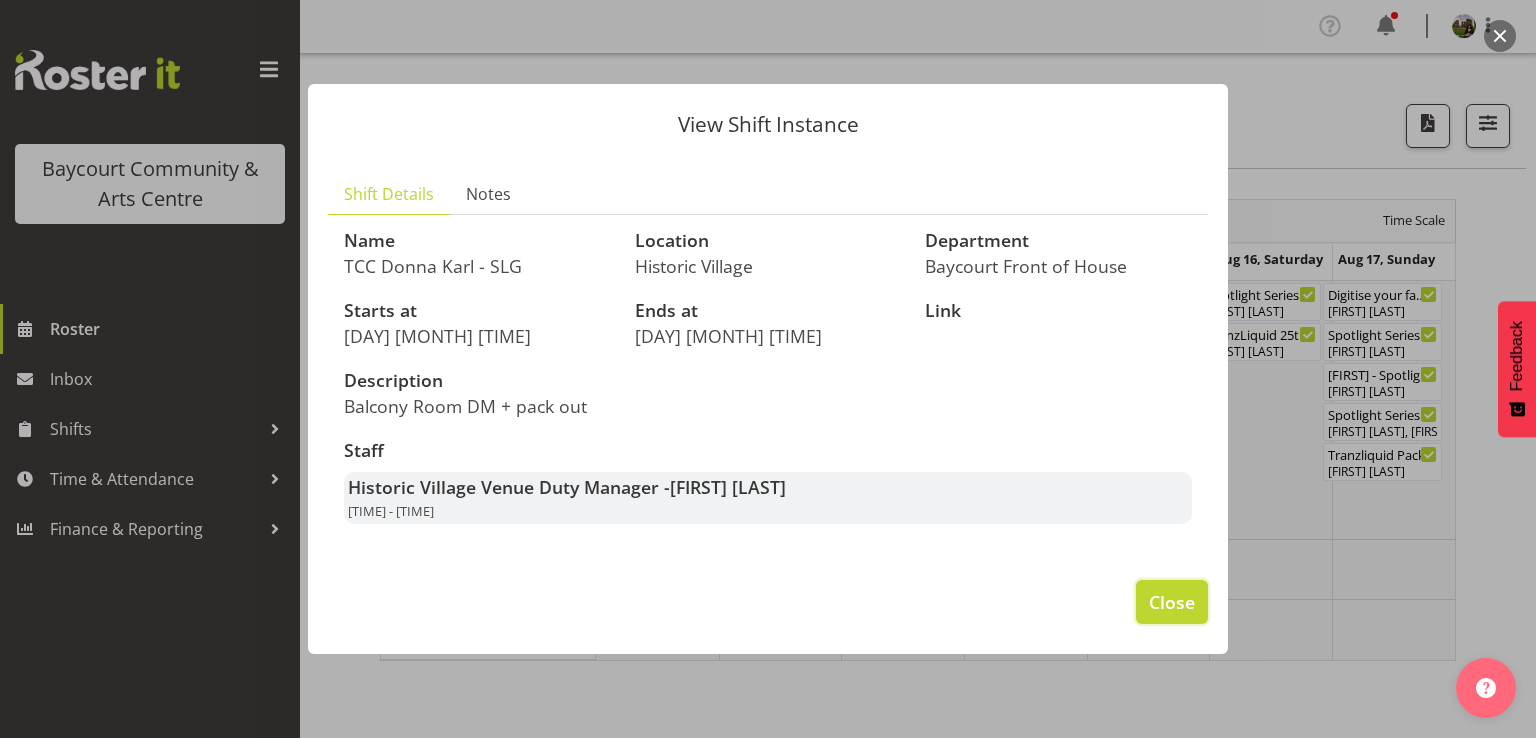 click on "Close" at bounding box center [1172, 602] 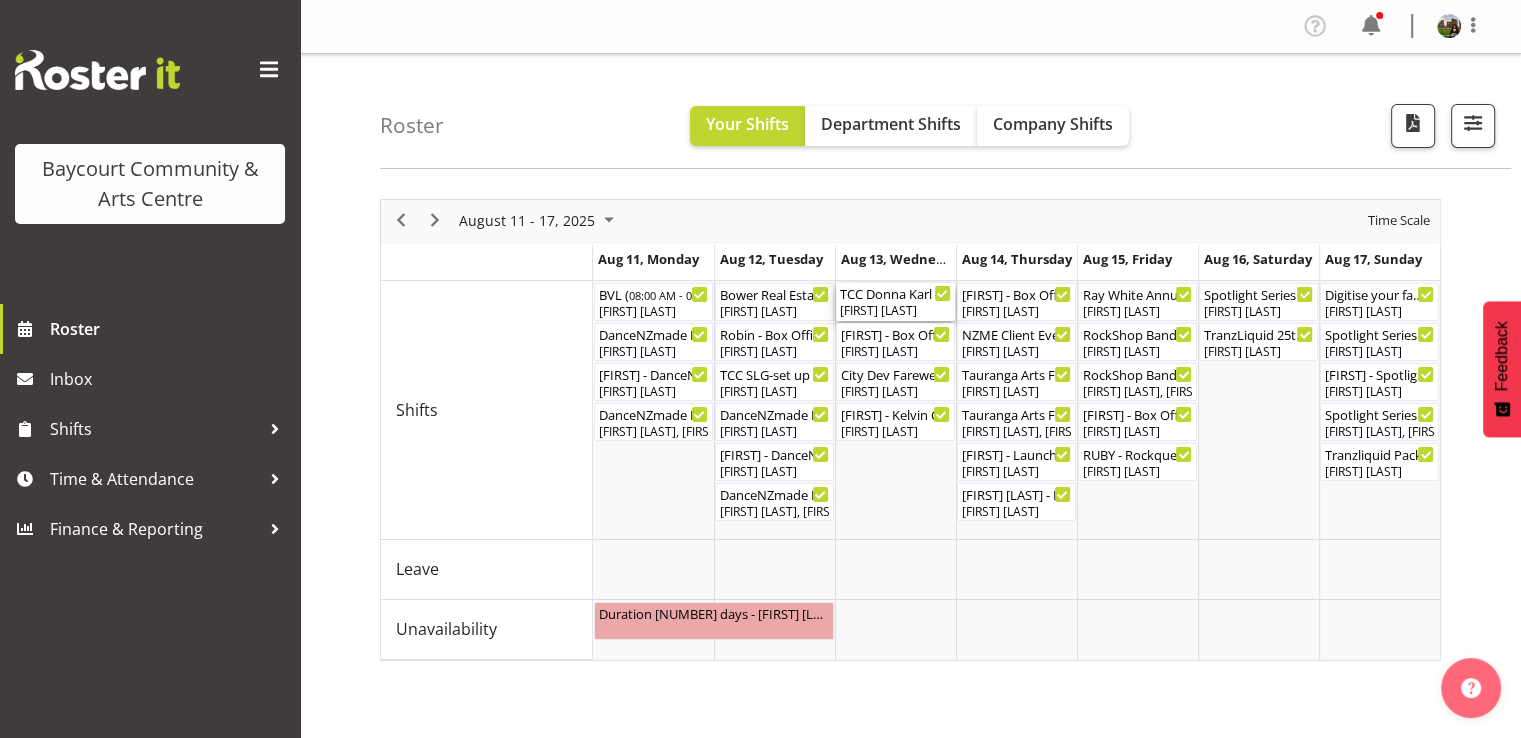 click on "[FIRST] [LAST]" at bounding box center [895, 311] 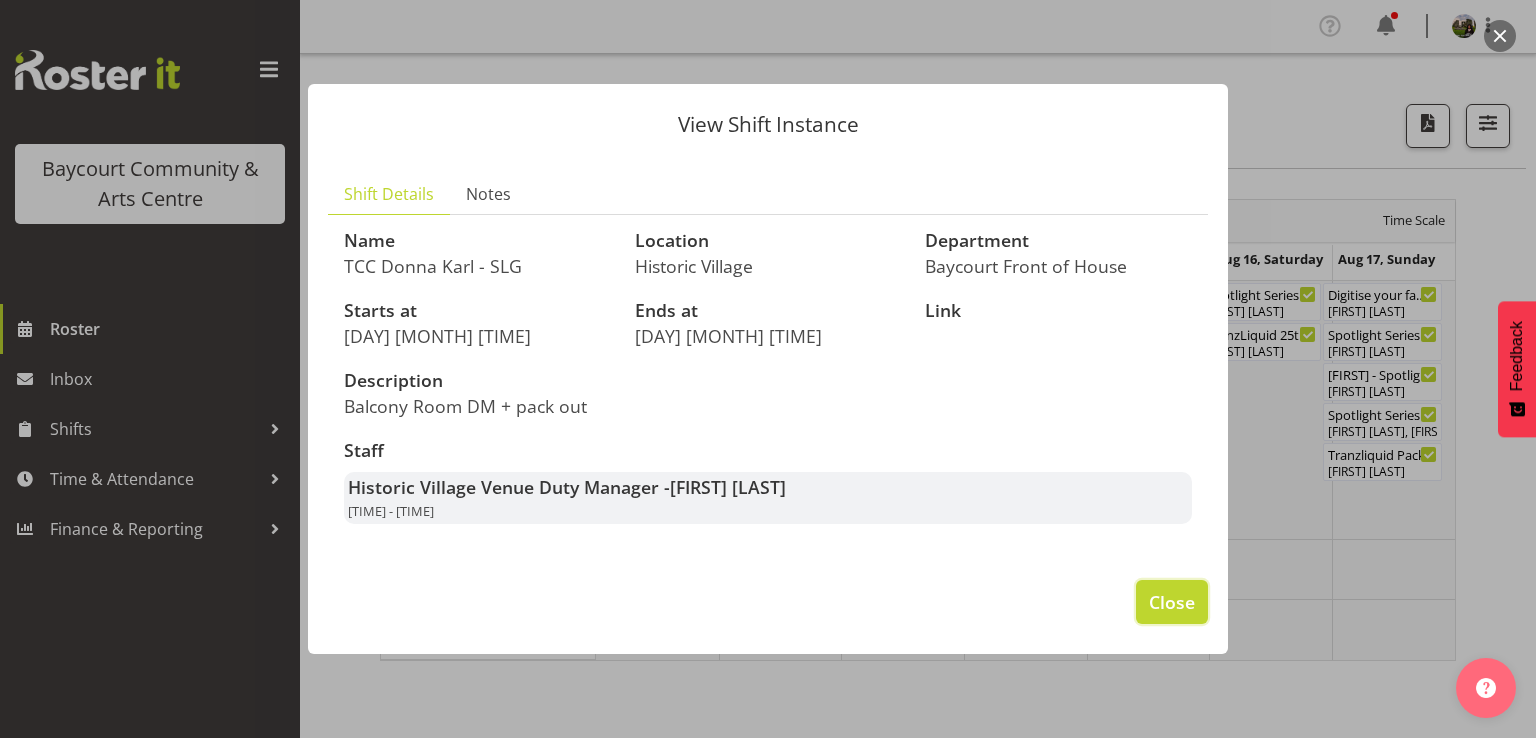 click on "Close" at bounding box center (1172, 602) 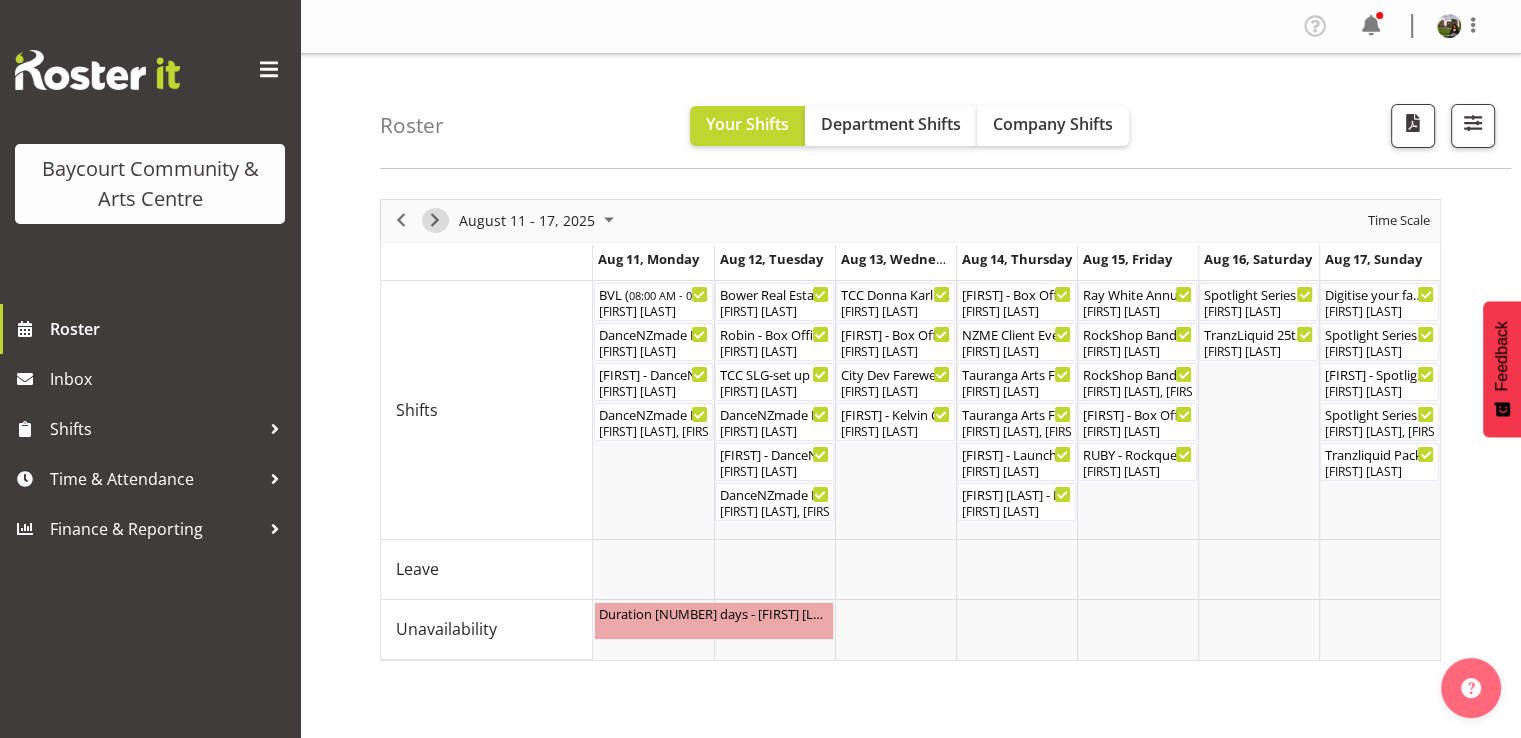 click at bounding box center (435, 220) 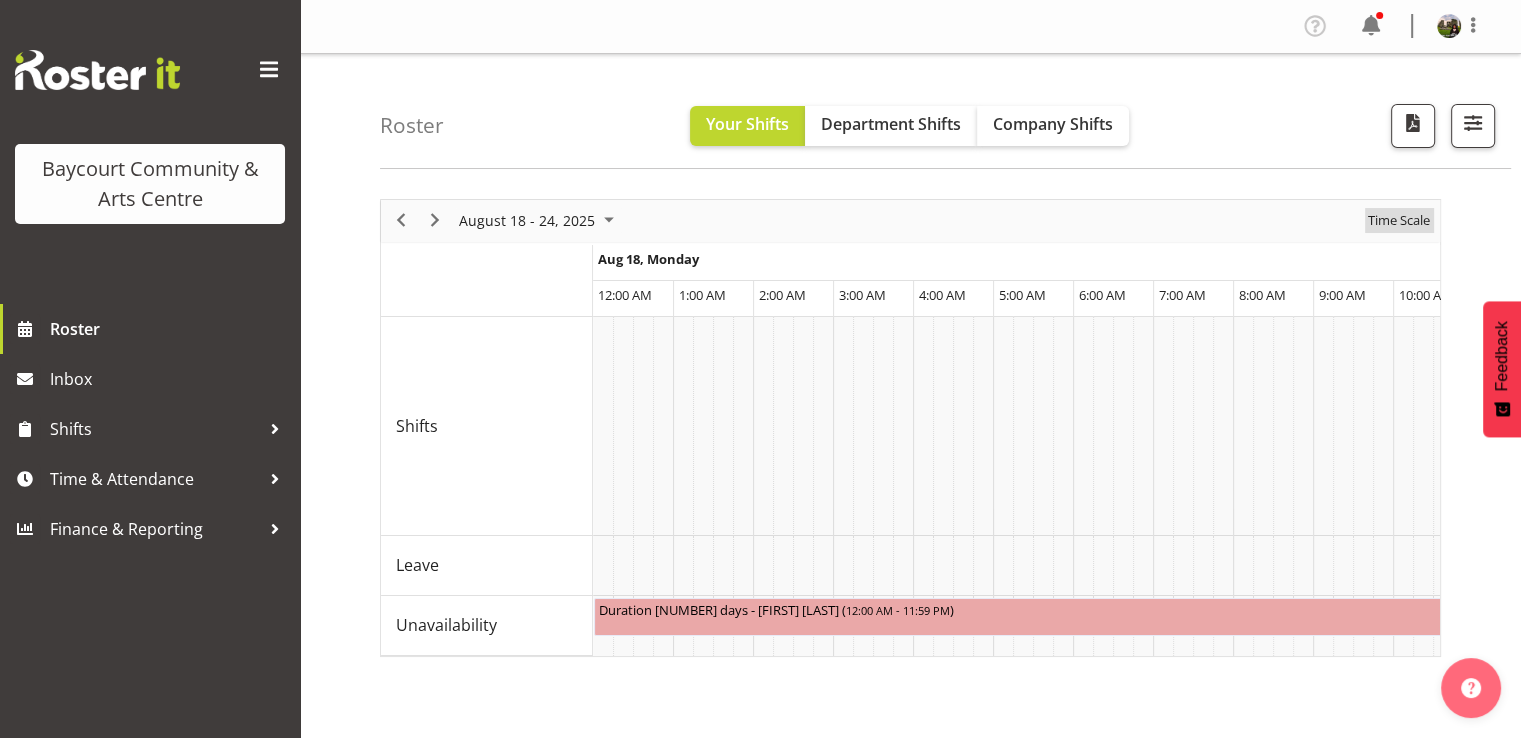 click on "Time Scale" at bounding box center (1399, 220) 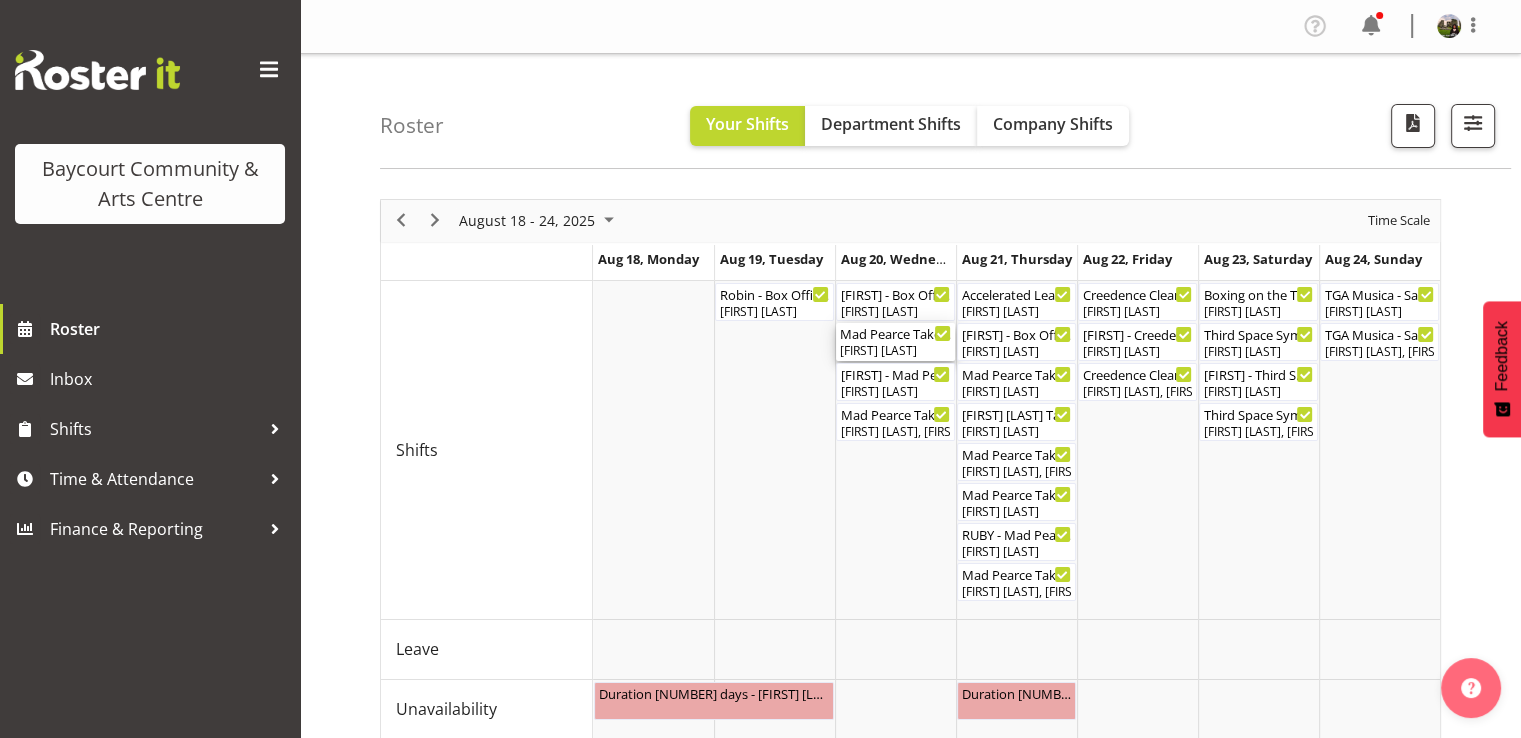 click on "[FIRST] [LAST] Takes Flight FOHM shift
(
[TIME] -
[TIME]
)" at bounding box center [895, 333] 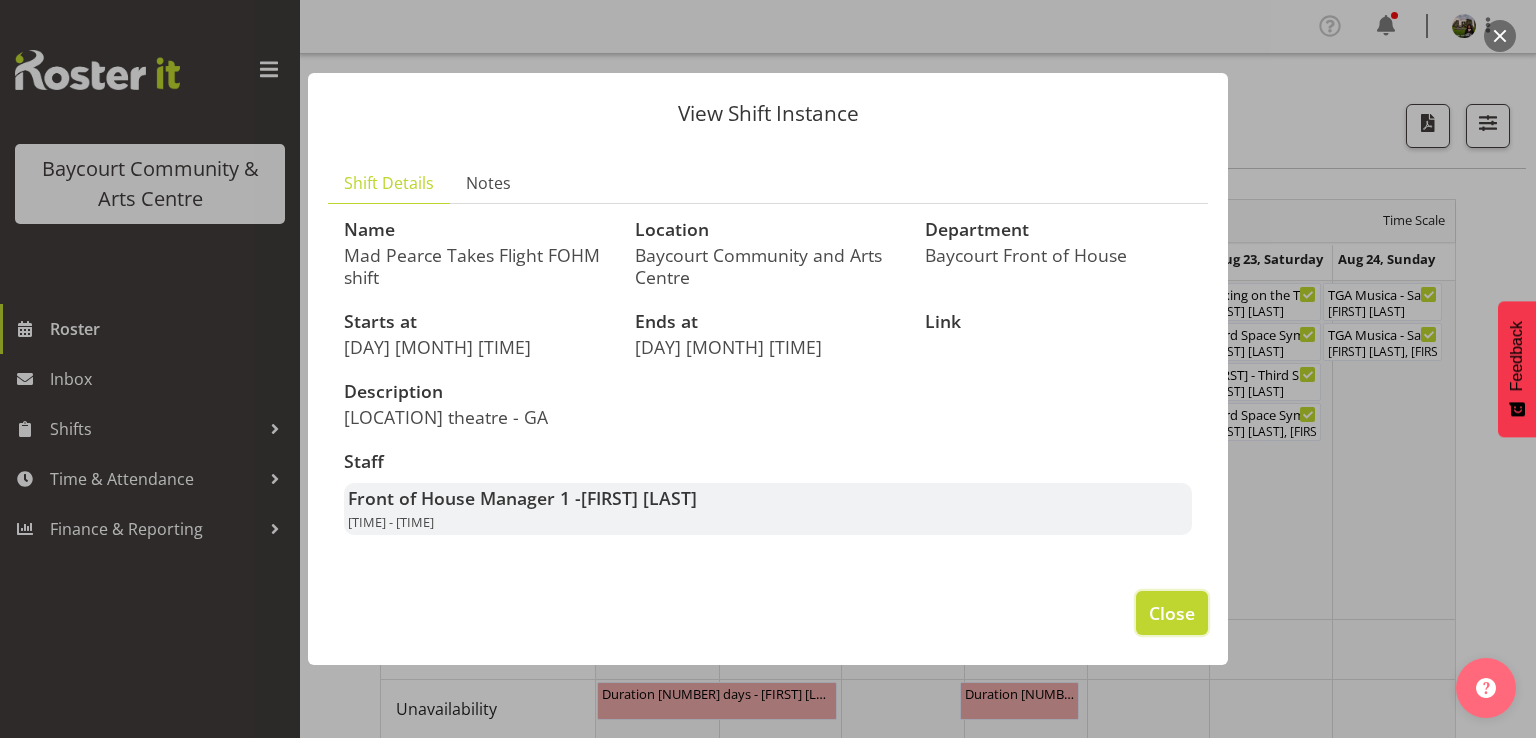 click on "Close" at bounding box center (1172, 613) 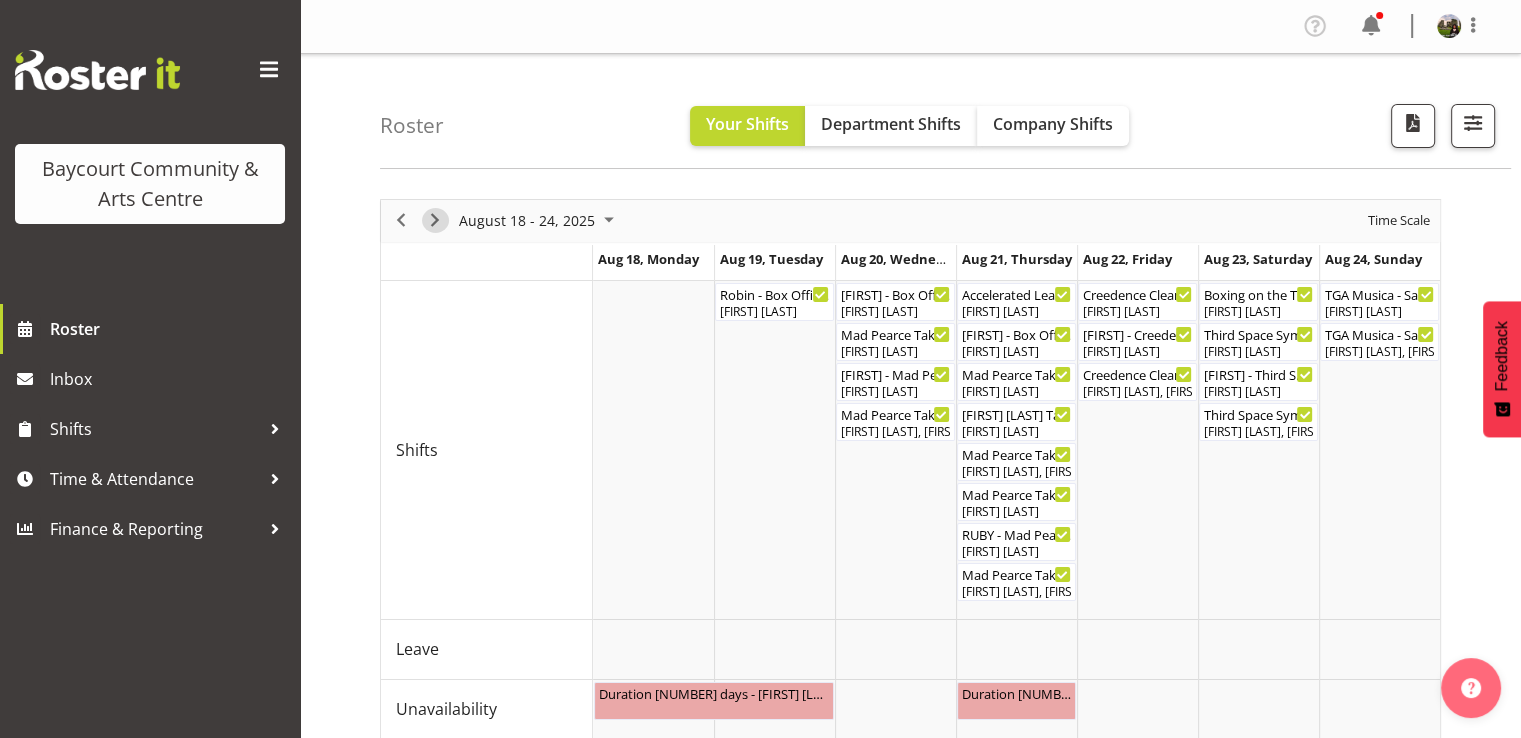 click at bounding box center (435, 220) 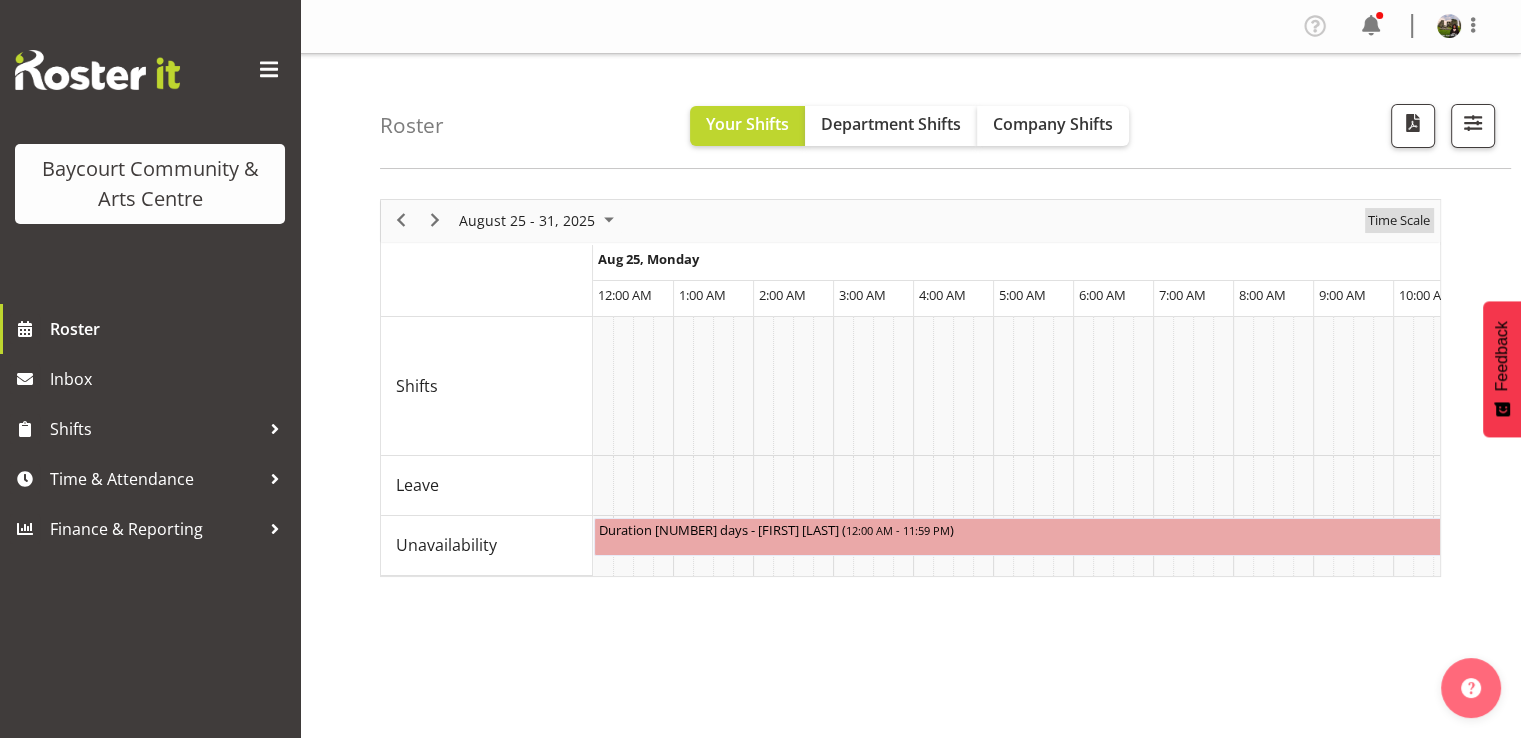 click on "Time Scale" at bounding box center [1399, 220] 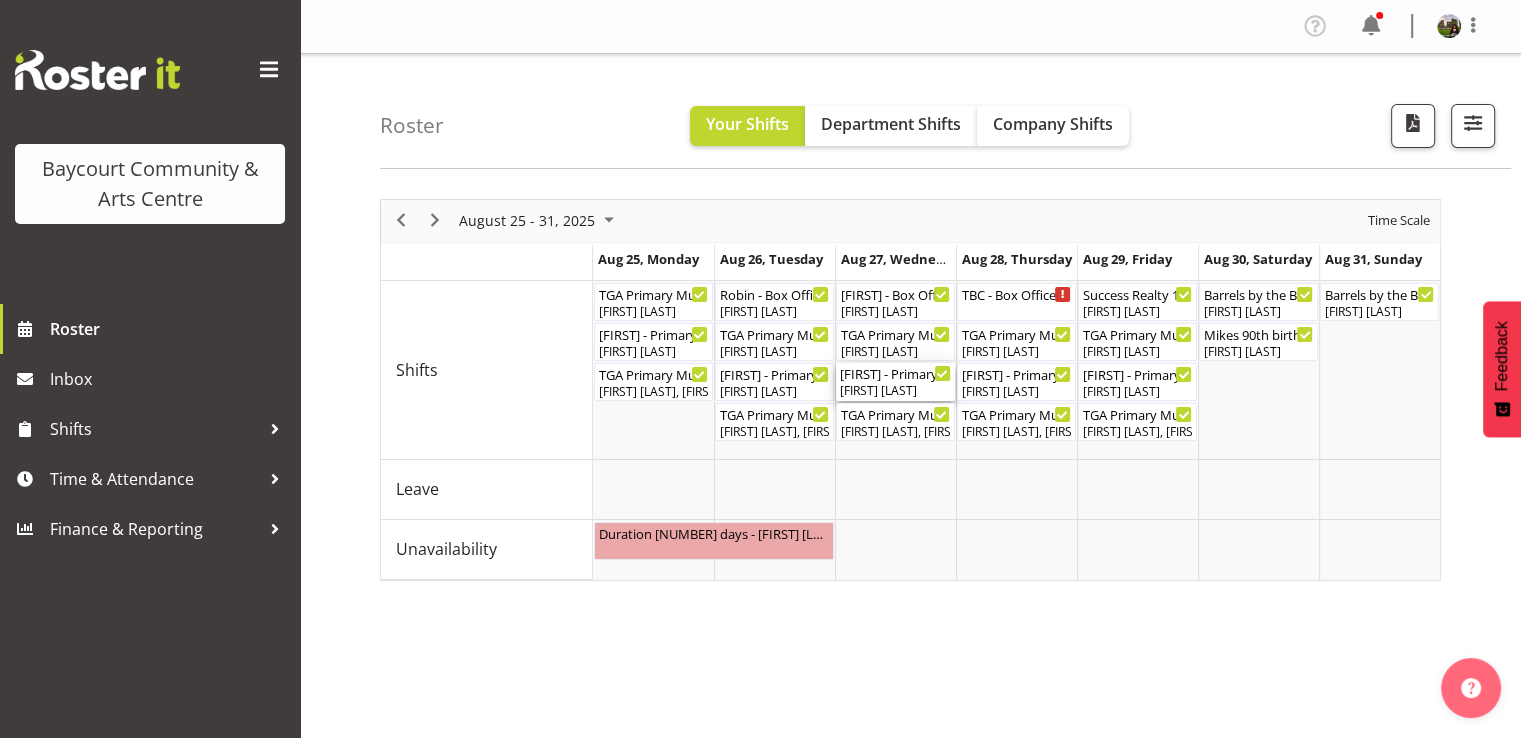 click on "[FIRST] [LAST]" at bounding box center (895, 391) 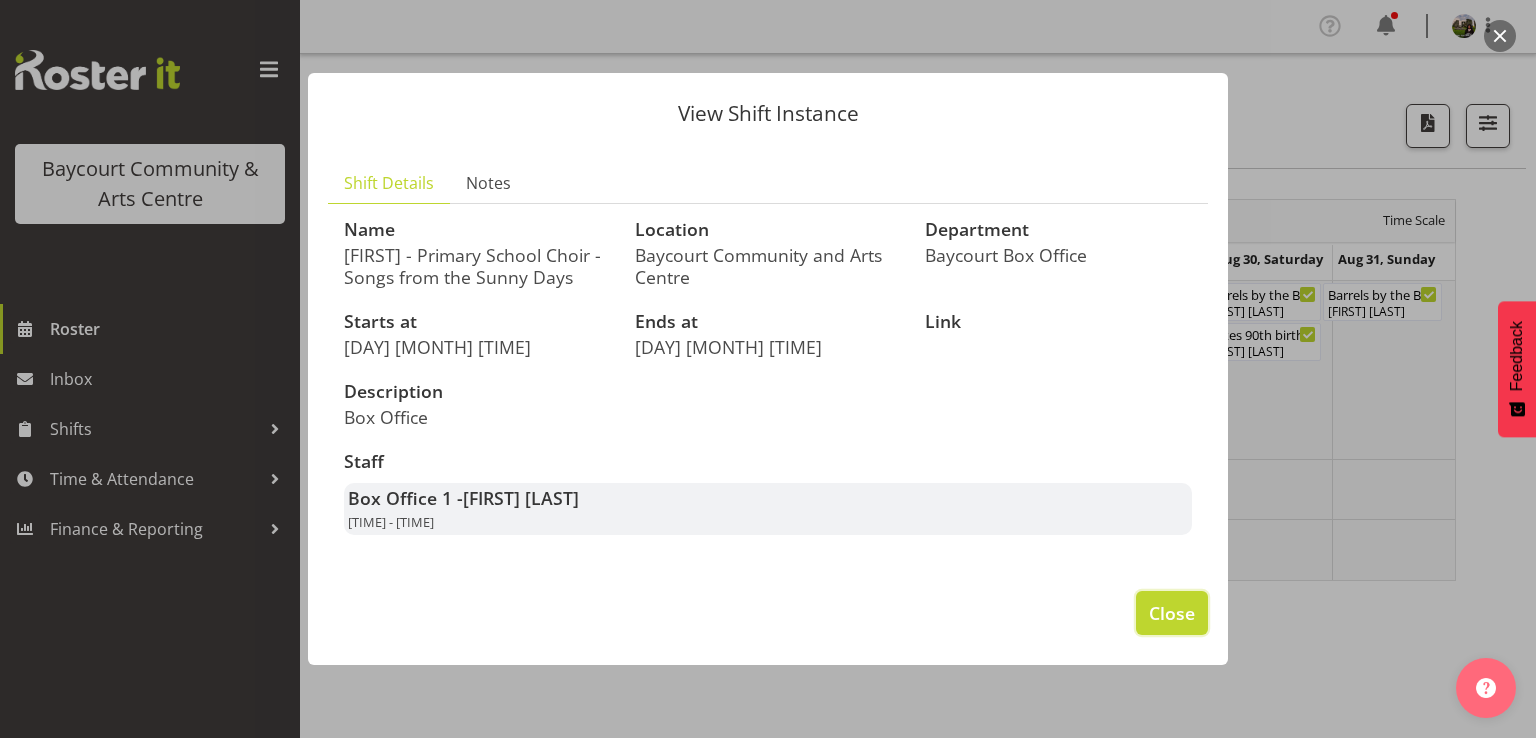 click on "Close" at bounding box center (1172, 613) 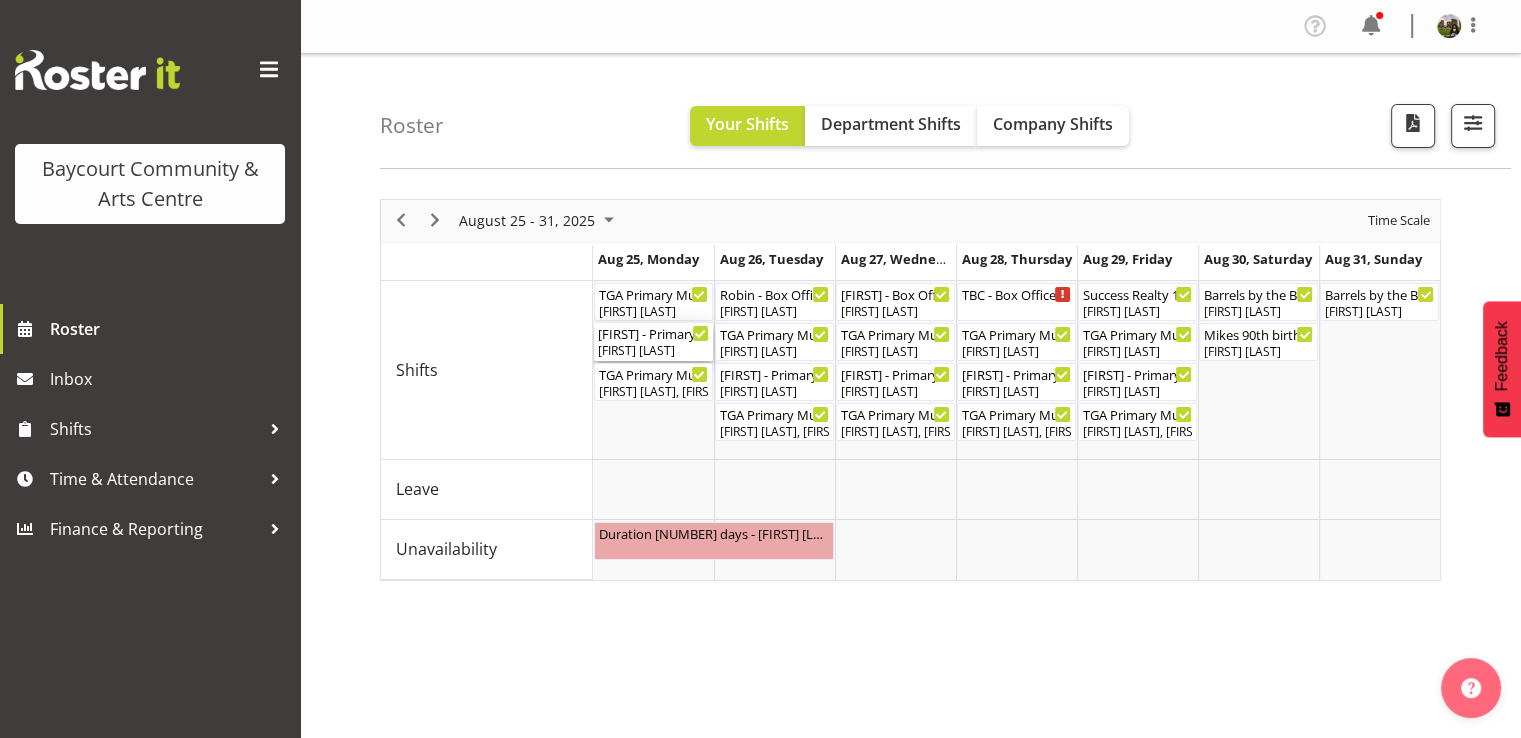 click on "[FIRST] - Primary School Choir
(
[TIME] -
[TIME]
)" at bounding box center (653, 333) 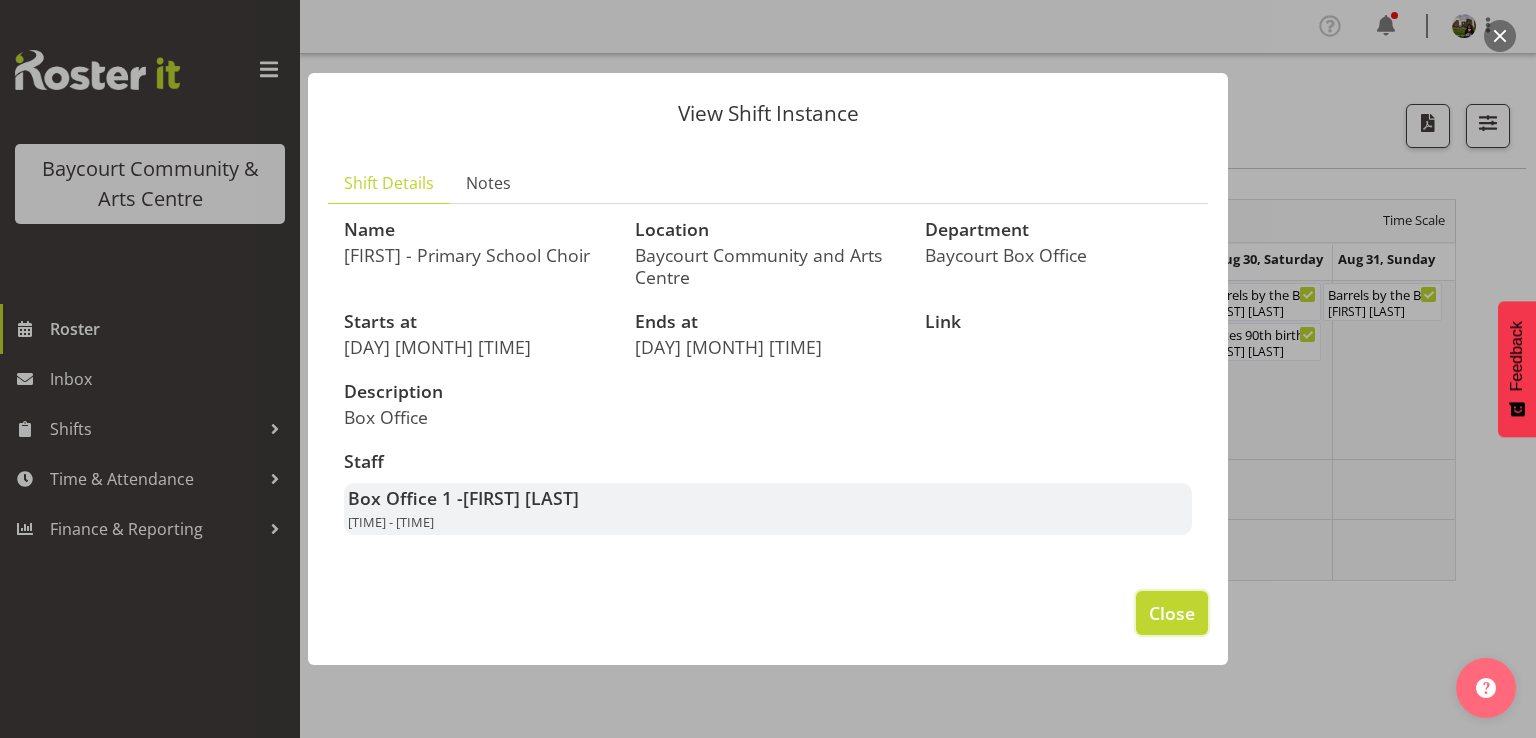 click on "Close" at bounding box center (1172, 613) 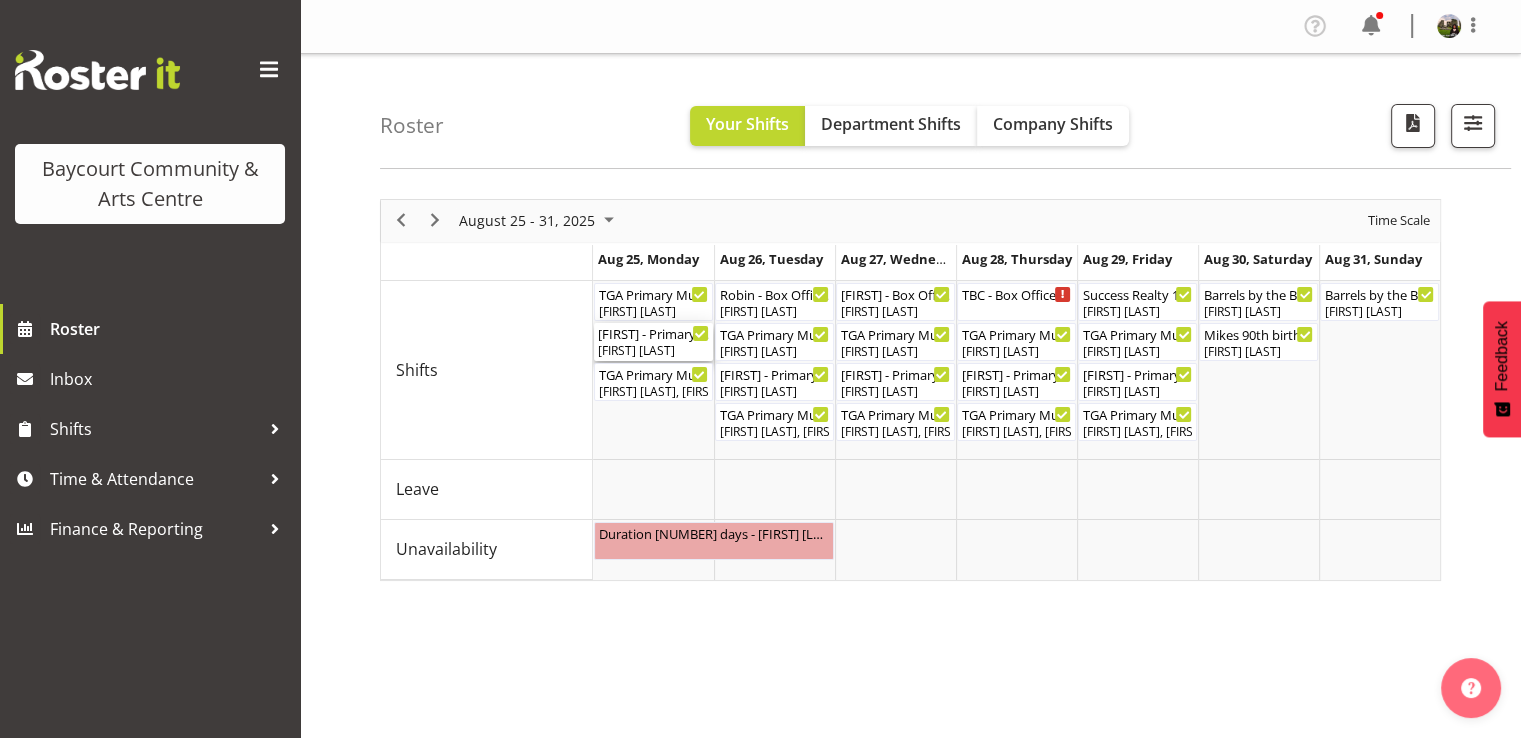 click on "[FIRST] - Primary School Choir
(
[TIME] -
[TIME]
)" at bounding box center [653, 333] 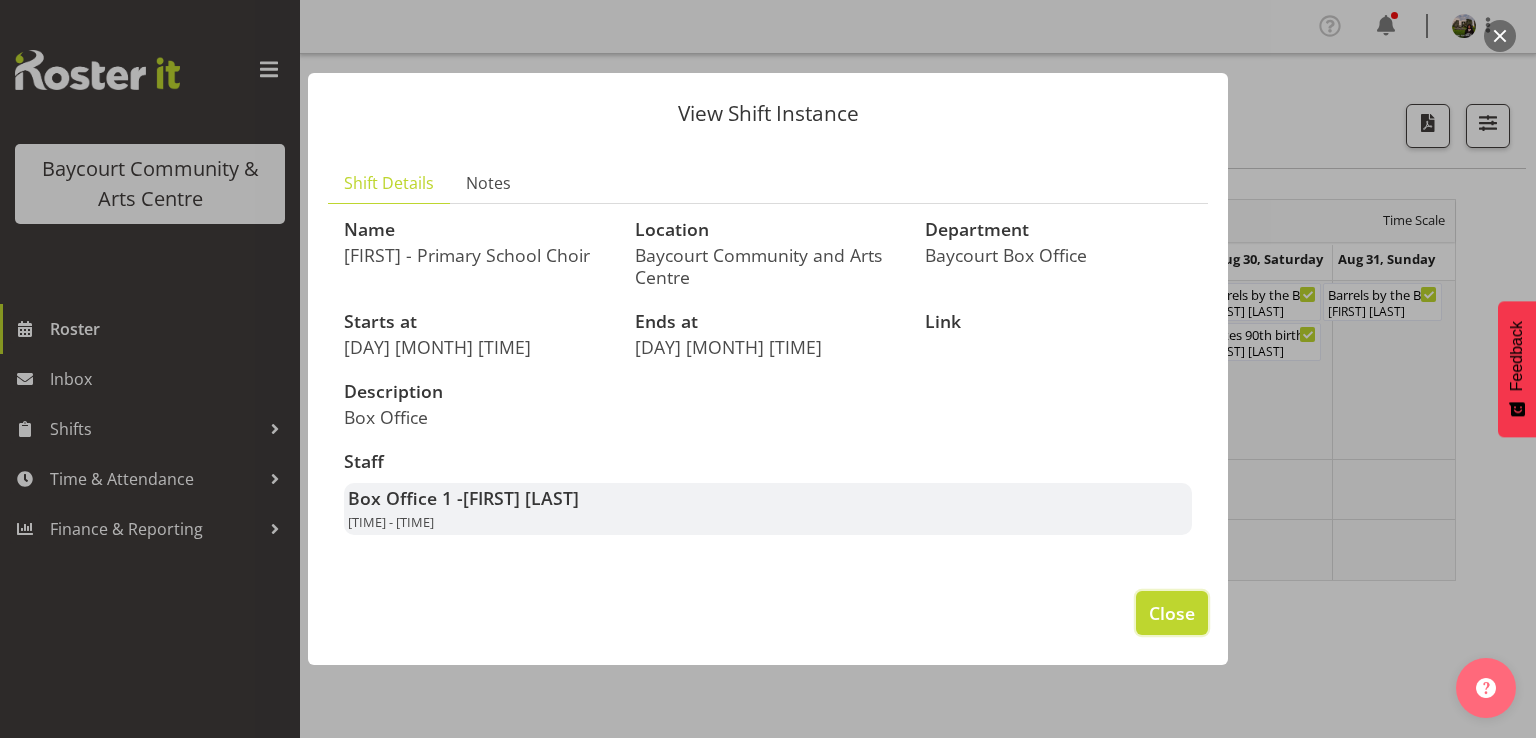 click on "Close" at bounding box center (1172, 613) 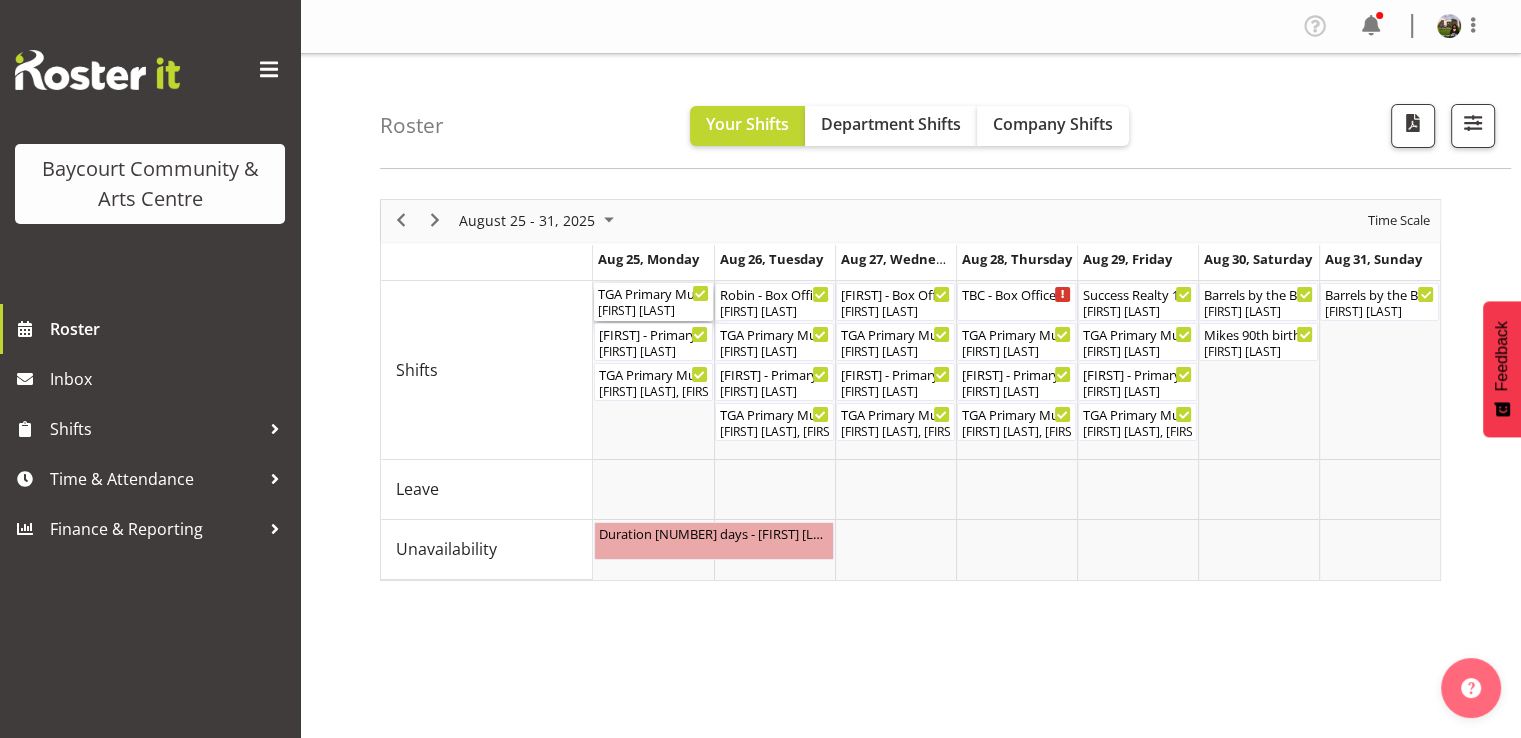click on "[FIRST] [LAST]" at bounding box center [653, 311] 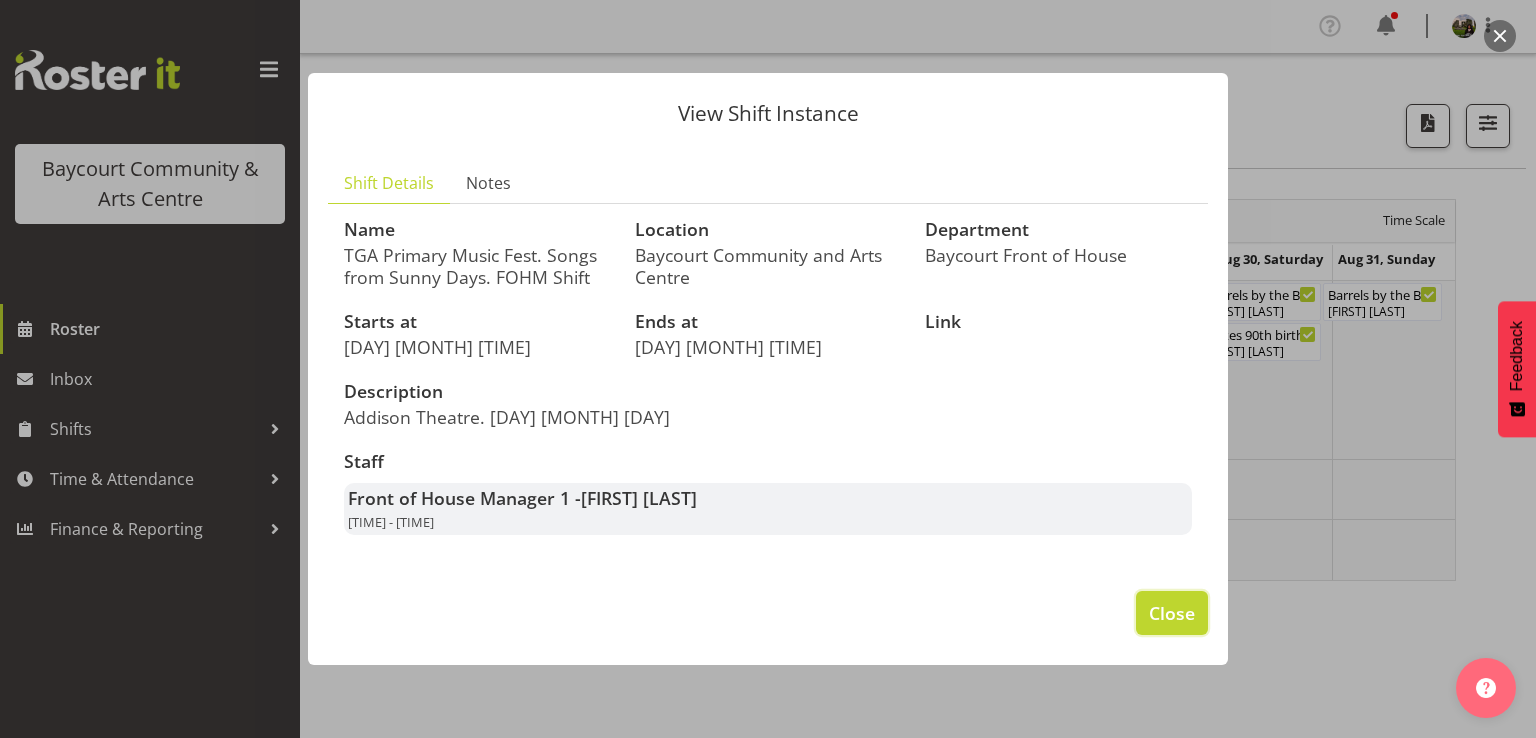click on "Close" at bounding box center [1172, 613] 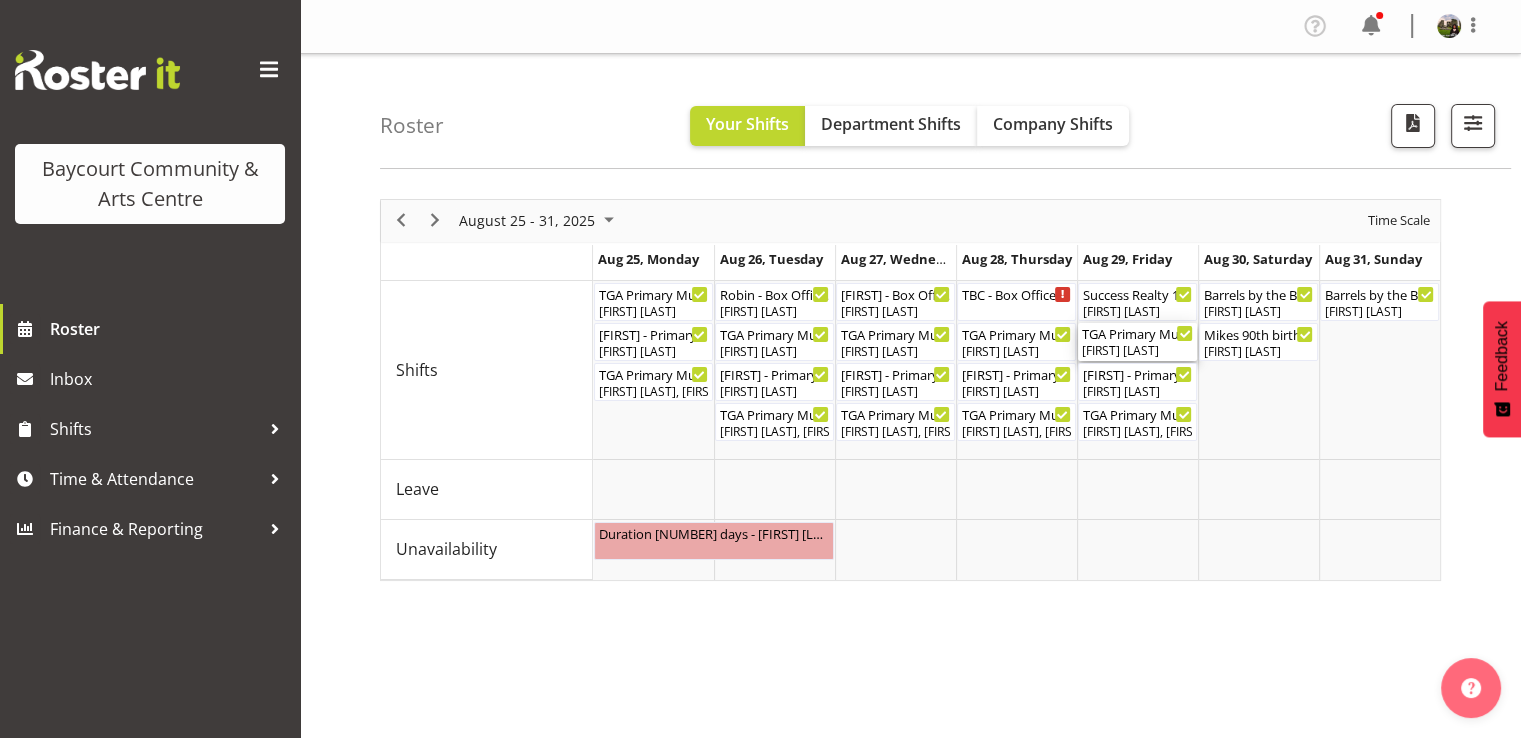 click on "TGA Primary Music Fest. Songs from Sunny Days. FOHM Shift
(
05:15 PM -
09:45 PM
)" at bounding box center [1137, 333] 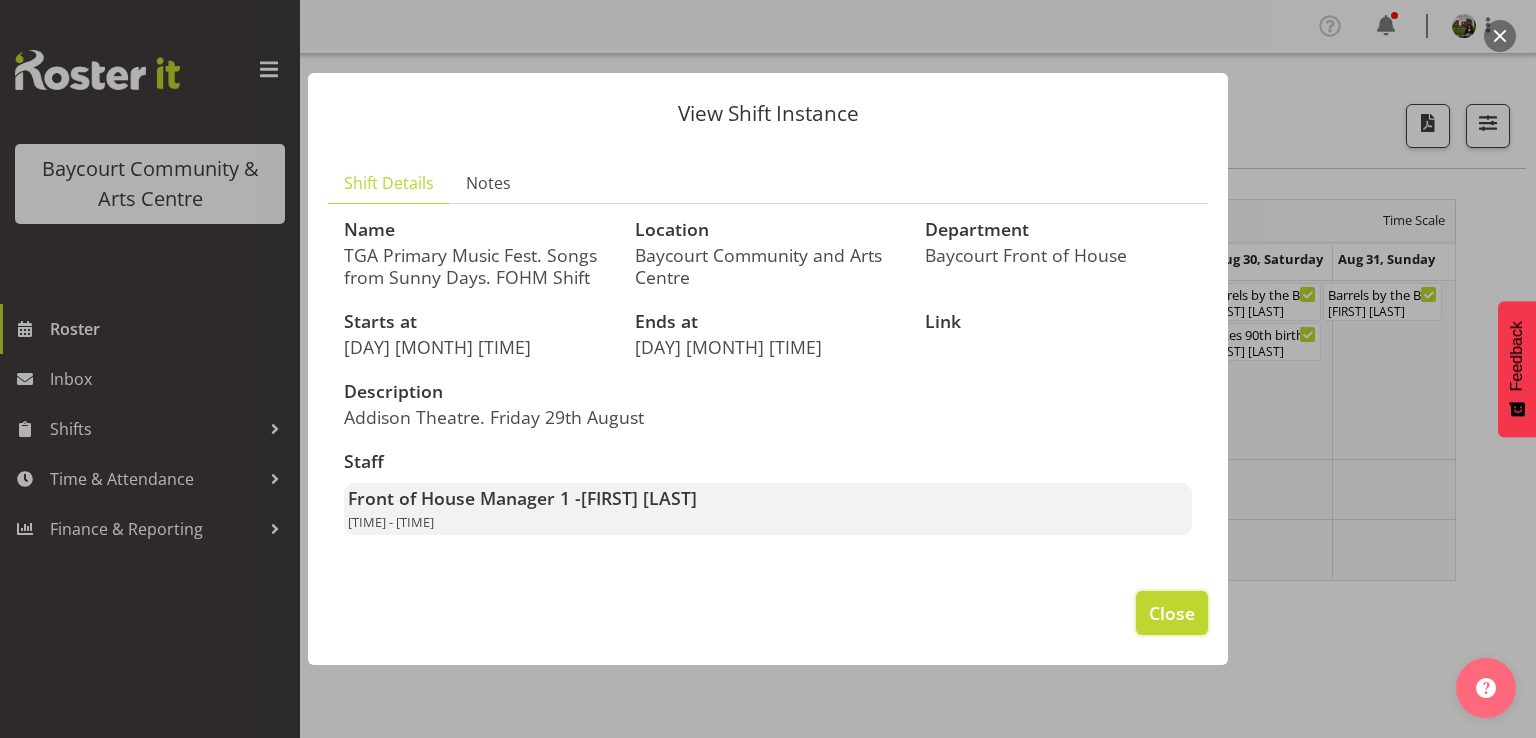 click on "Close" at bounding box center (1172, 613) 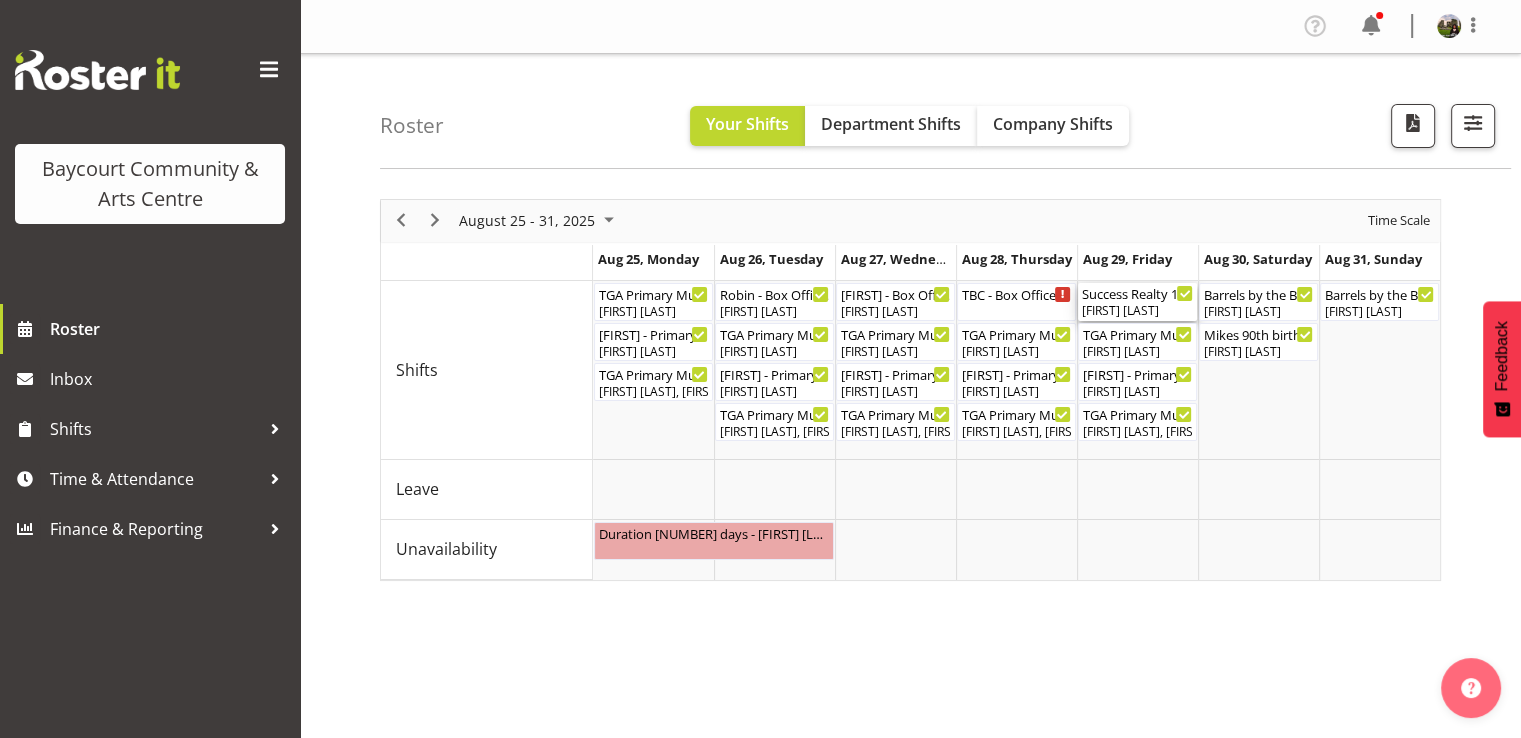 click on "Success Realty 10 Year Lunch Cargo Shed
(
[TIME] -
[TIME]
)" at bounding box center [1137, 293] 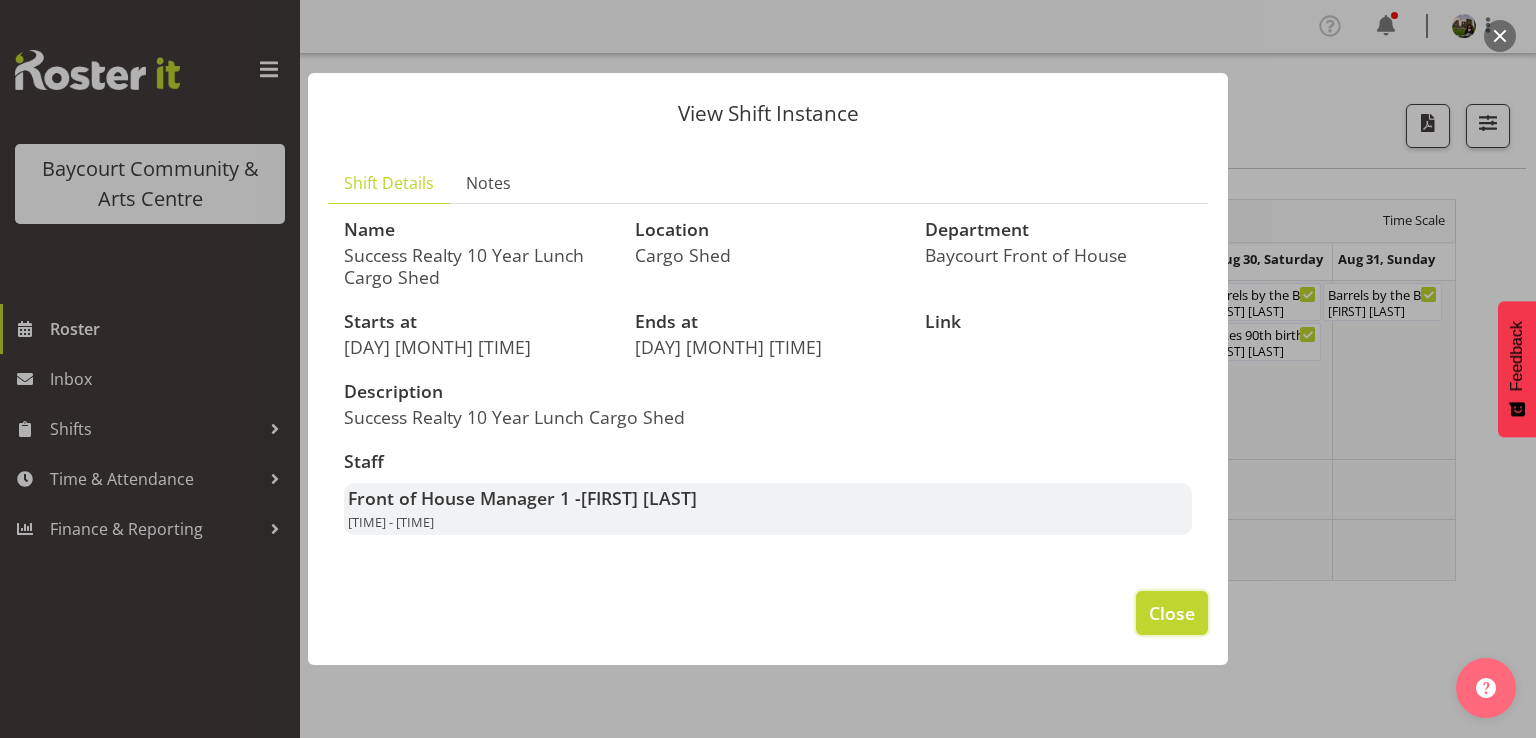 click on "Close" at bounding box center [1172, 613] 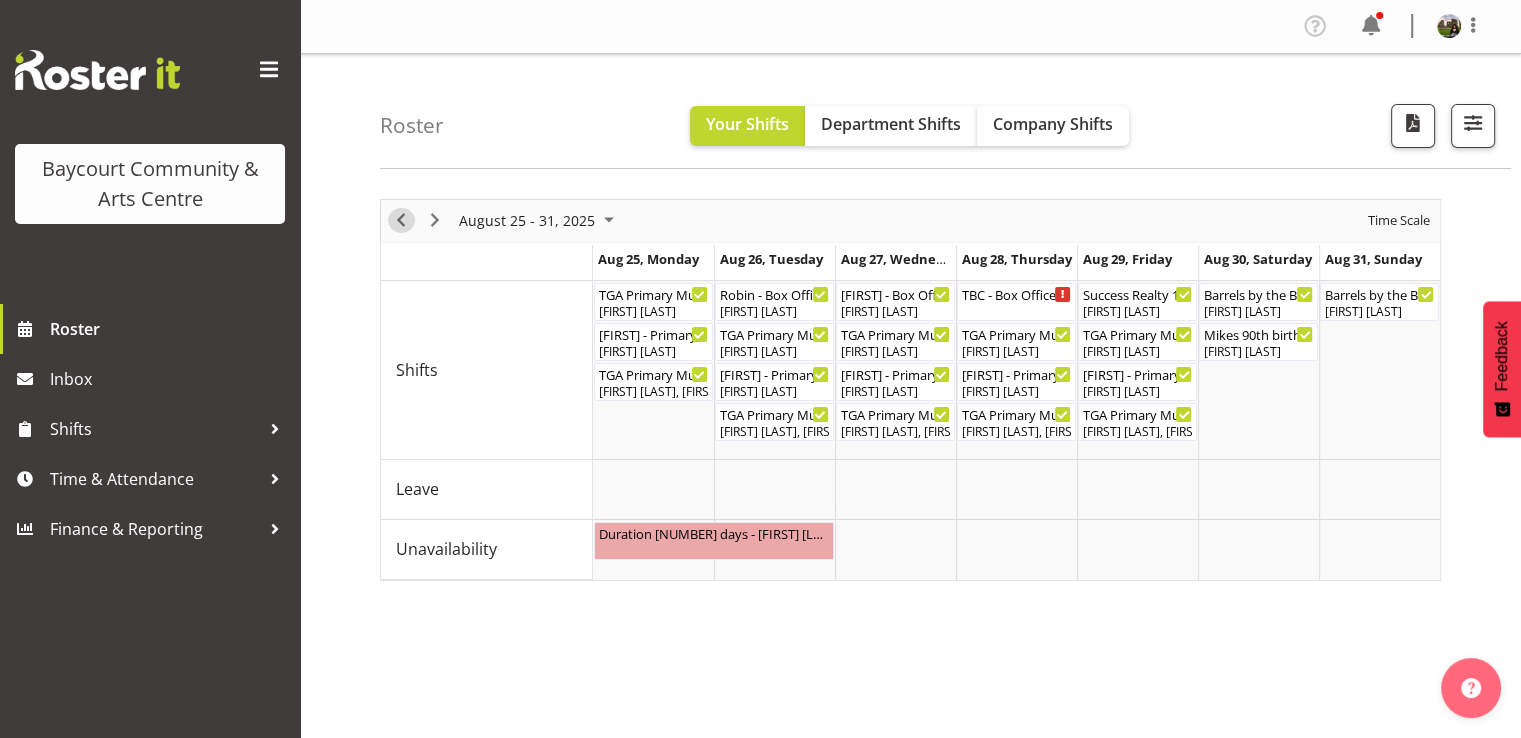 click at bounding box center (401, 220) 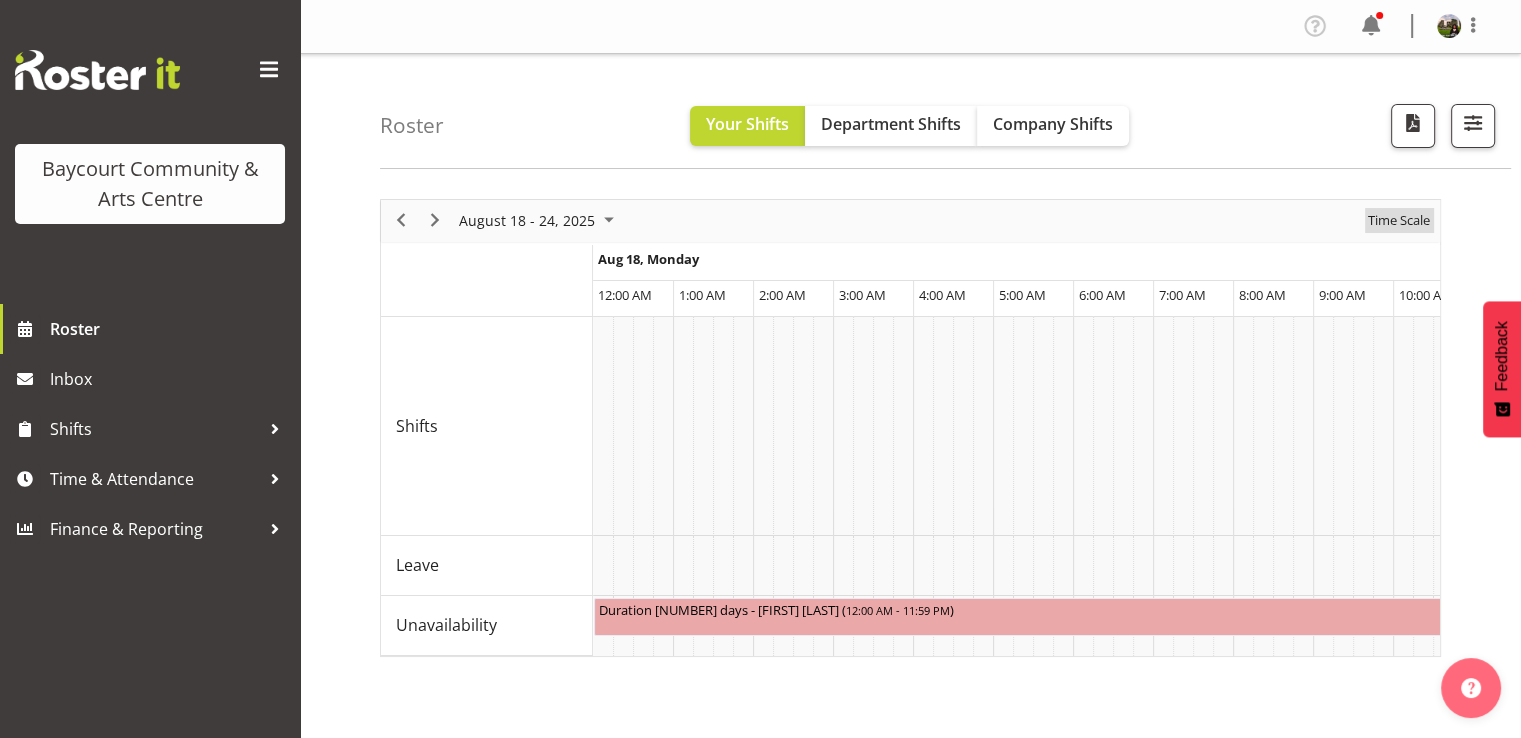 click on "Time Scale" at bounding box center (1399, 220) 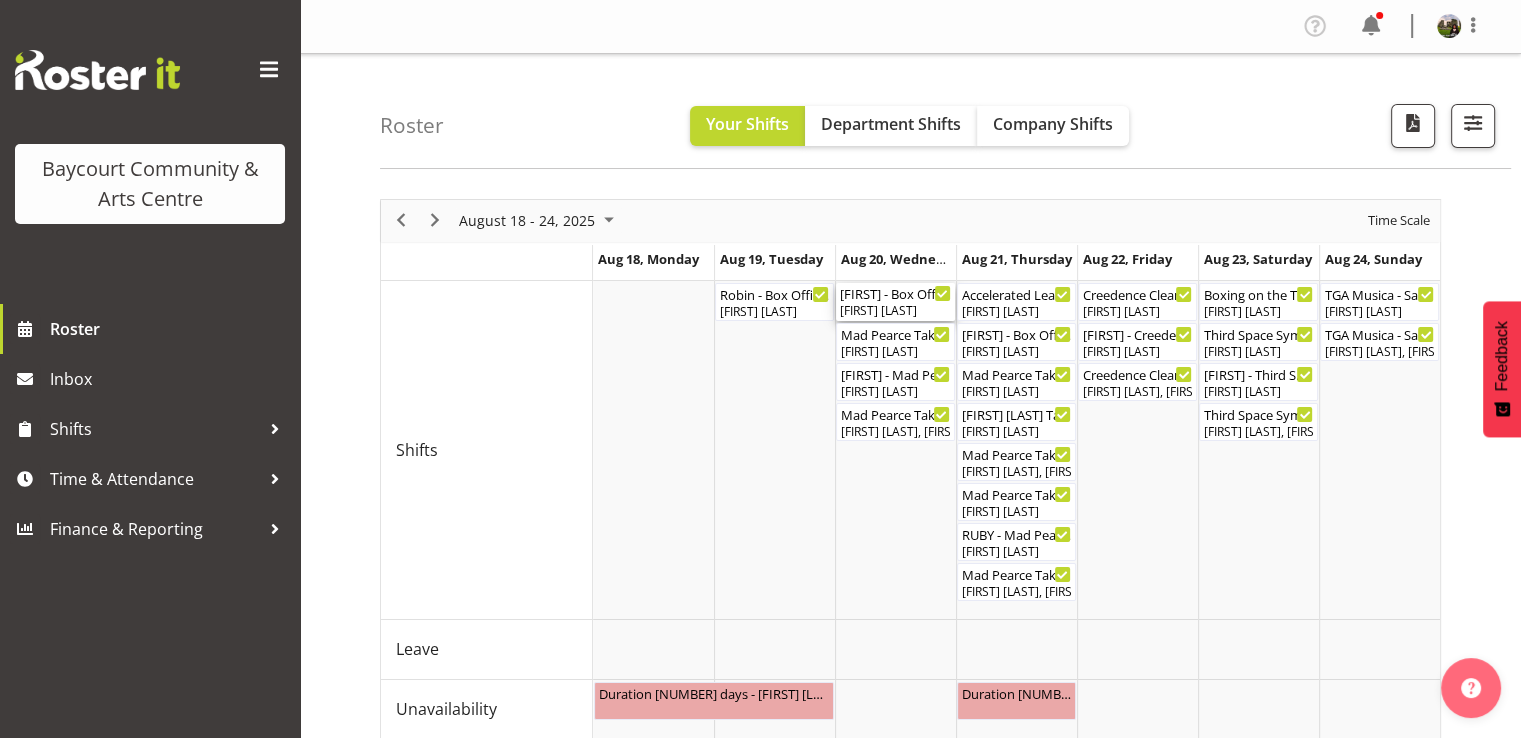 click on "[FIRST] [LAST]" at bounding box center (895, 311) 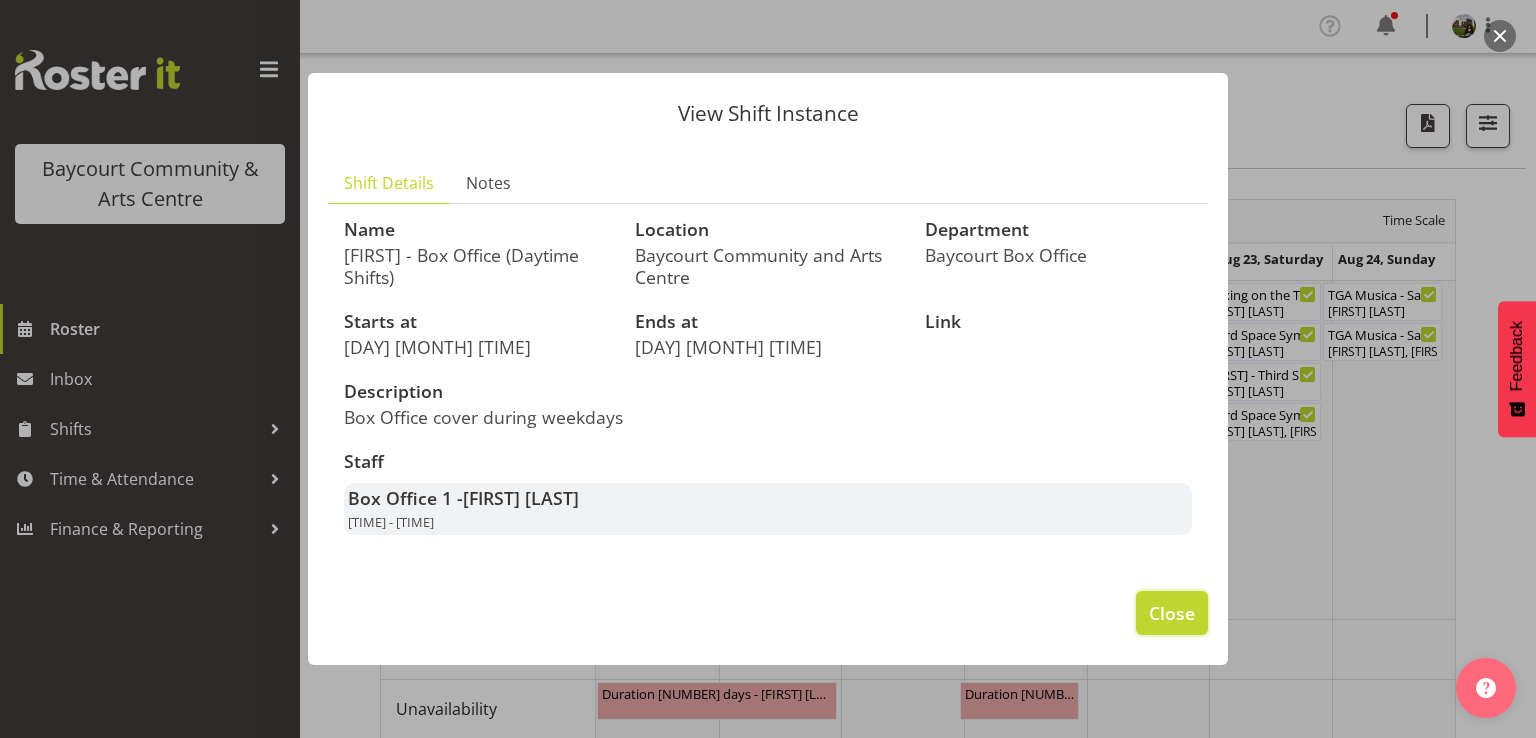 click on "Close" at bounding box center (1172, 613) 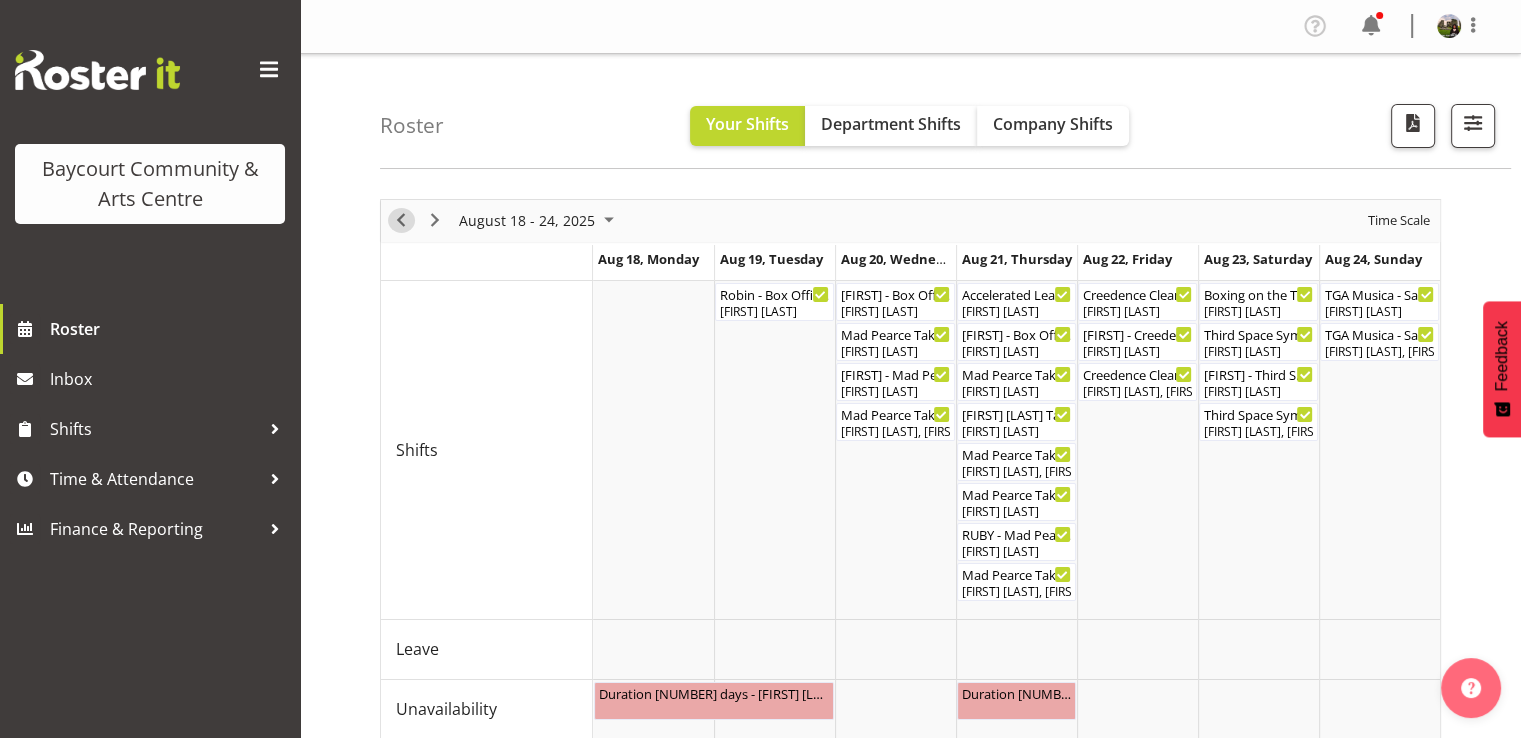 click at bounding box center (401, 220) 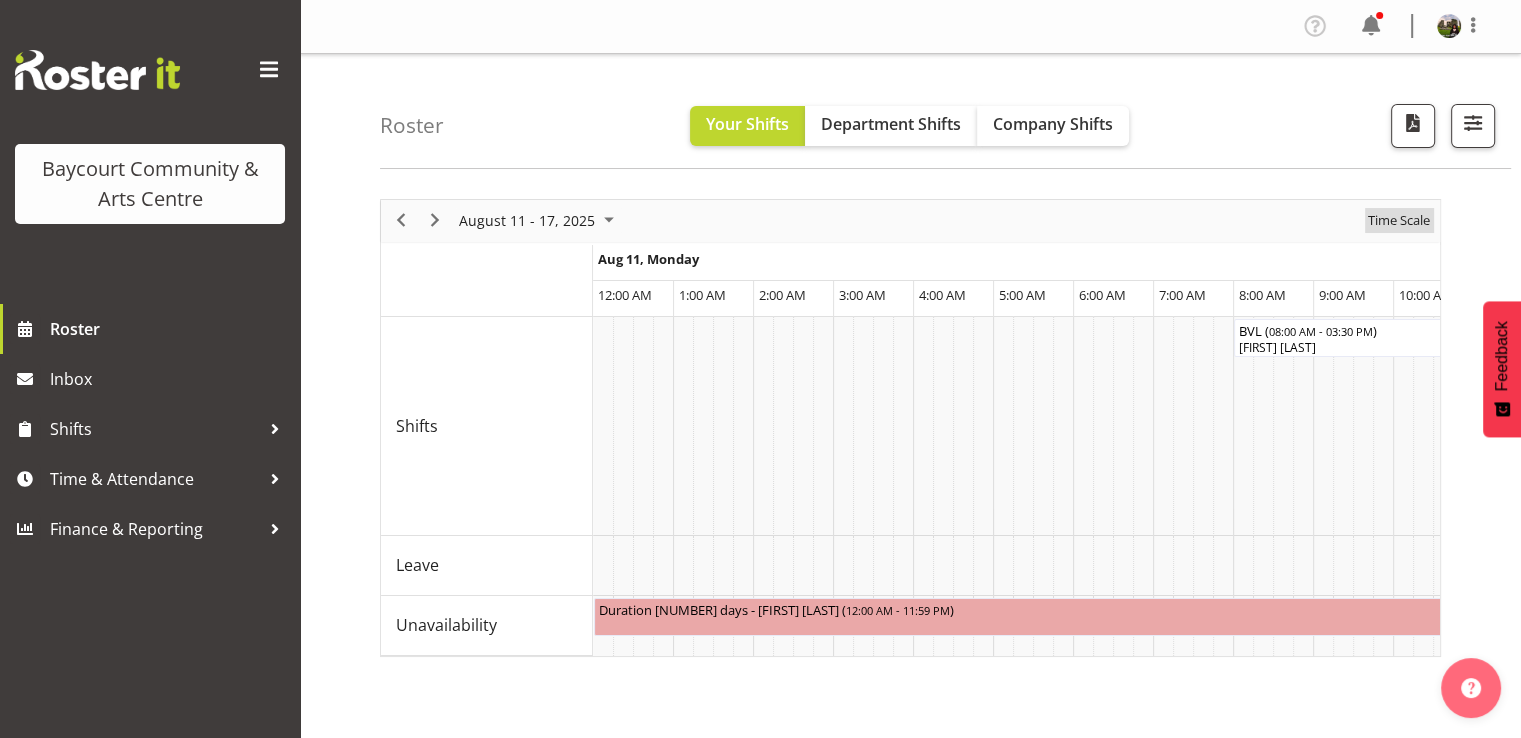 click on "Time Scale" at bounding box center (1399, 220) 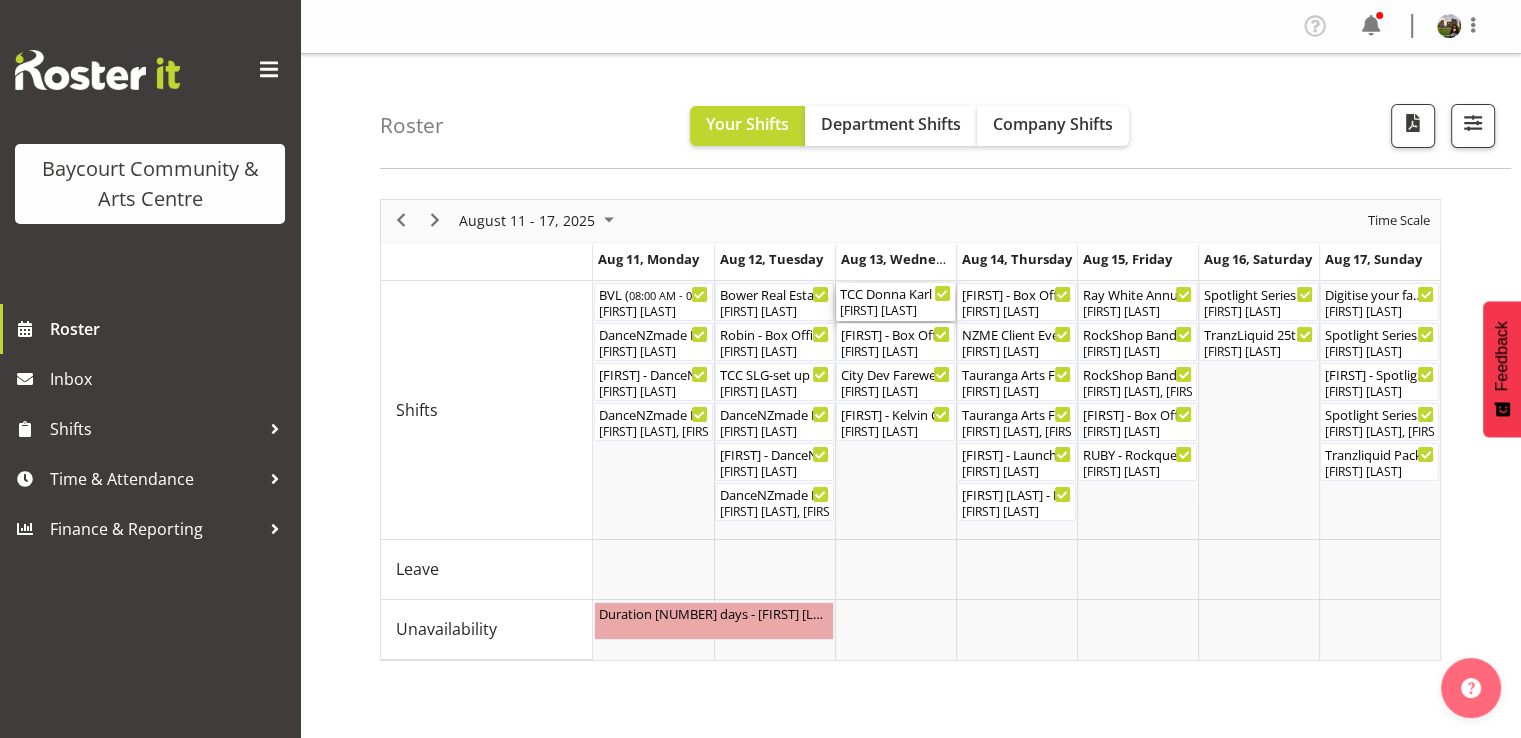 click on "[FIRST] [LAST]" at bounding box center (895, 311) 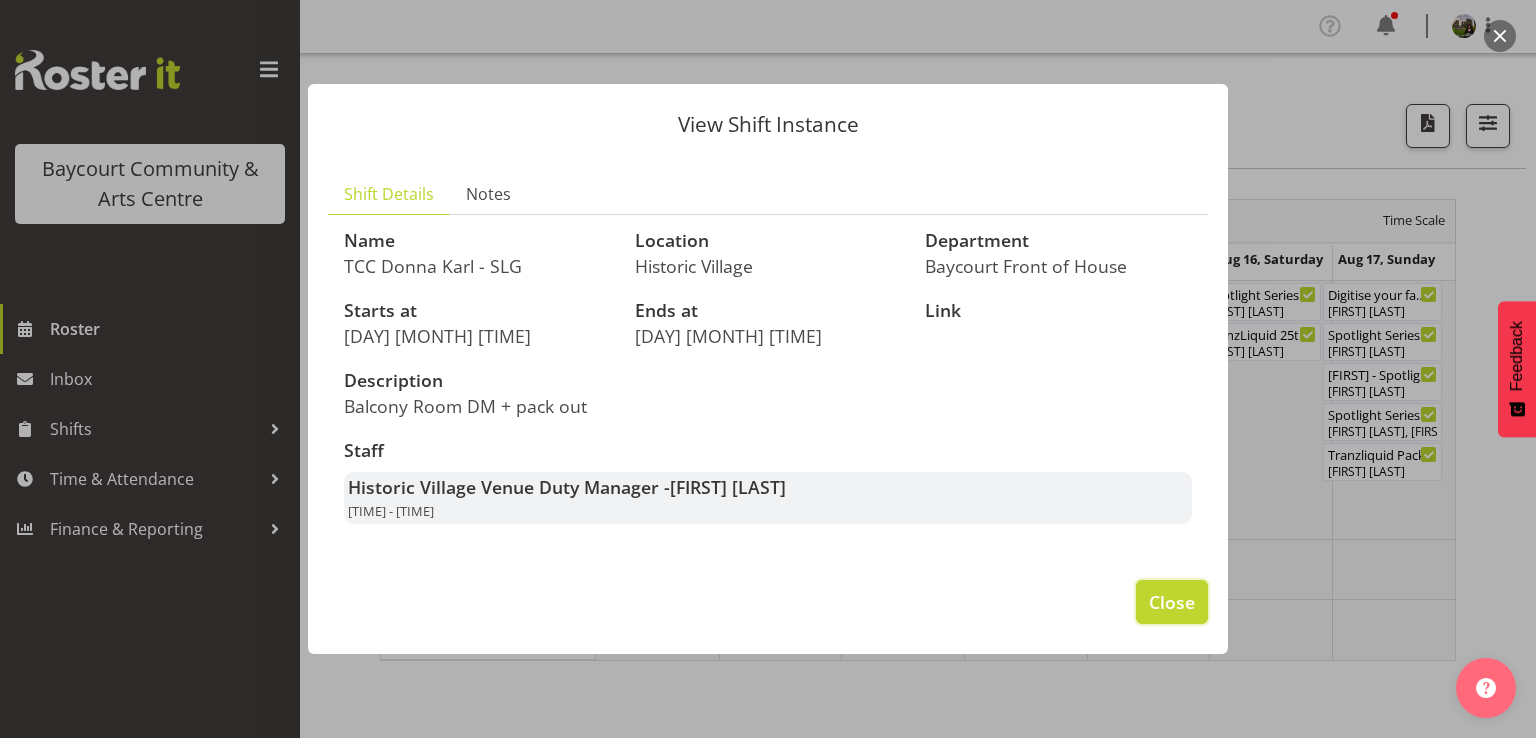 click on "Close" at bounding box center (1172, 602) 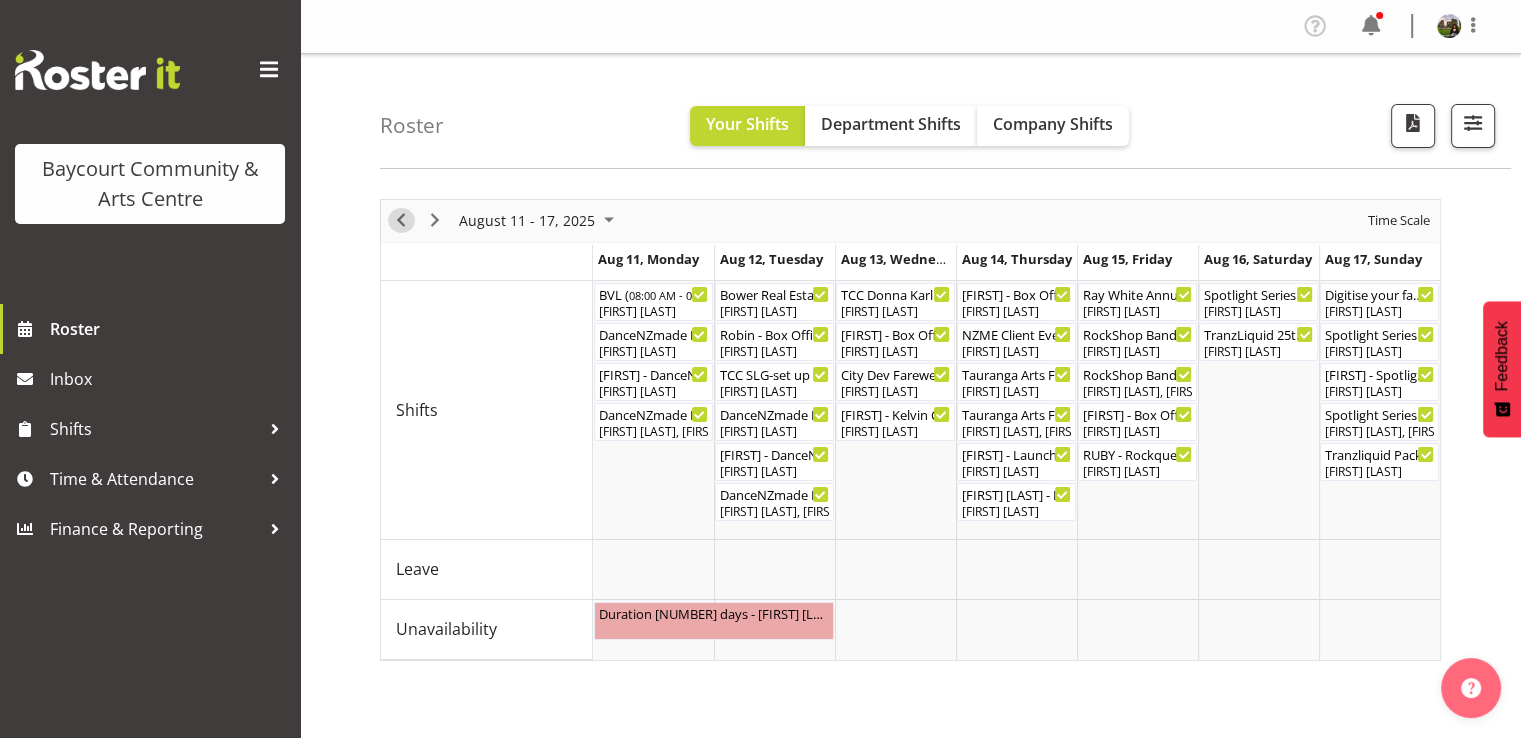 click at bounding box center [401, 220] 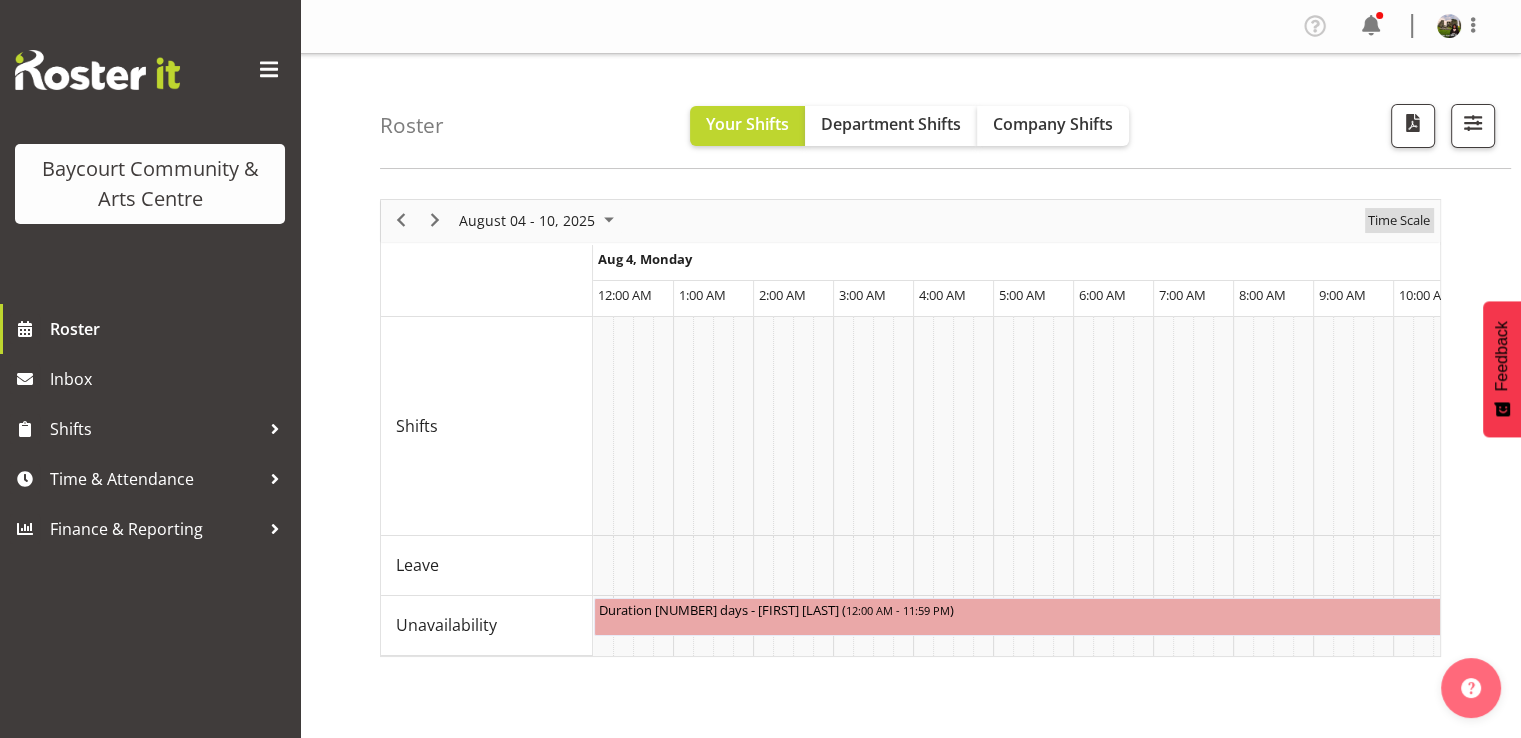 click on "Time Scale" at bounding box center (1399, 220) 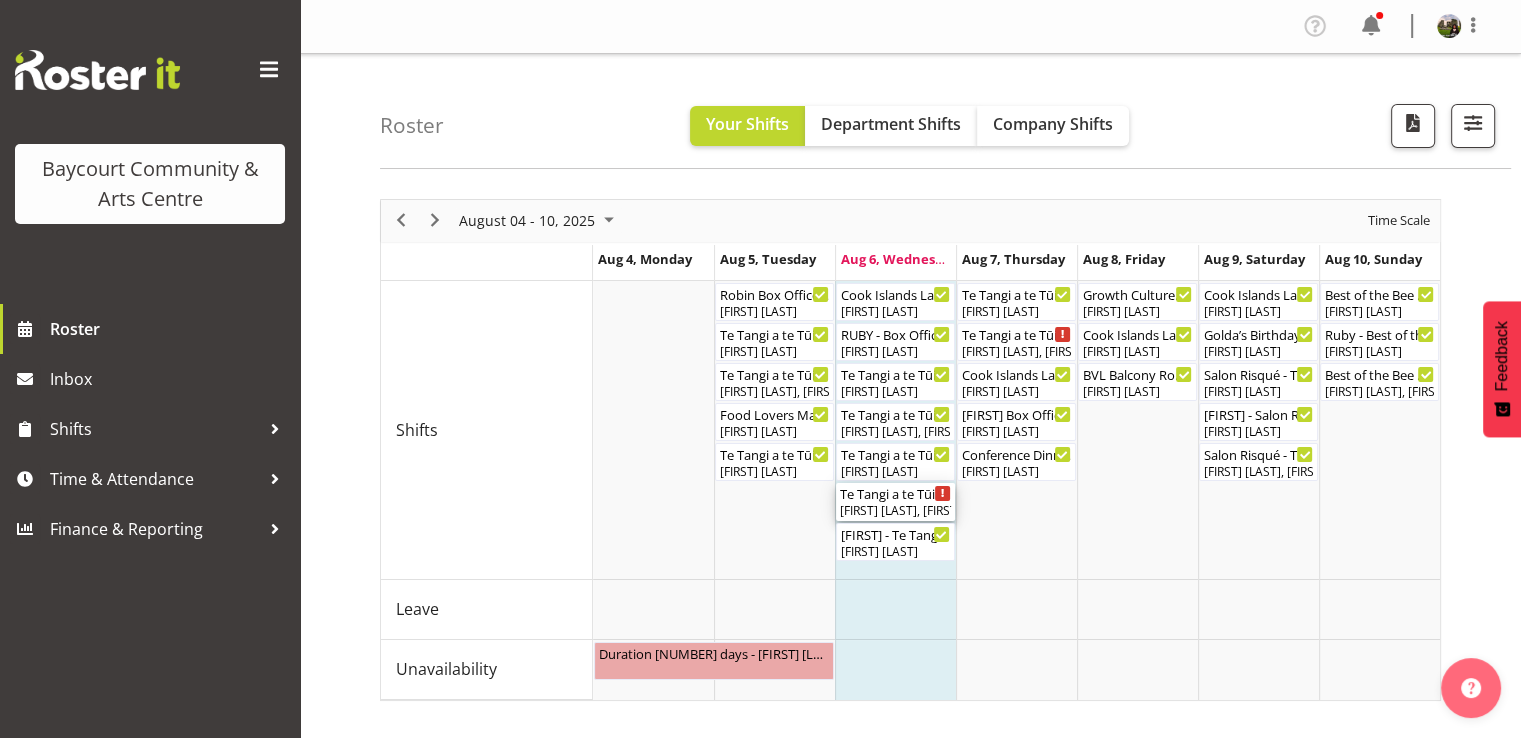 click on "[FIRST] [LAST], [FIRST] [LAST], [FIRST] [LAST], [FIRST] [LAST], [FIRST] [LAST], [FIRST] [LAST], [FIRST] [LAST], [FIRST] [LAST], [FIRST] [LAST]" at bounding box center [895, 511] 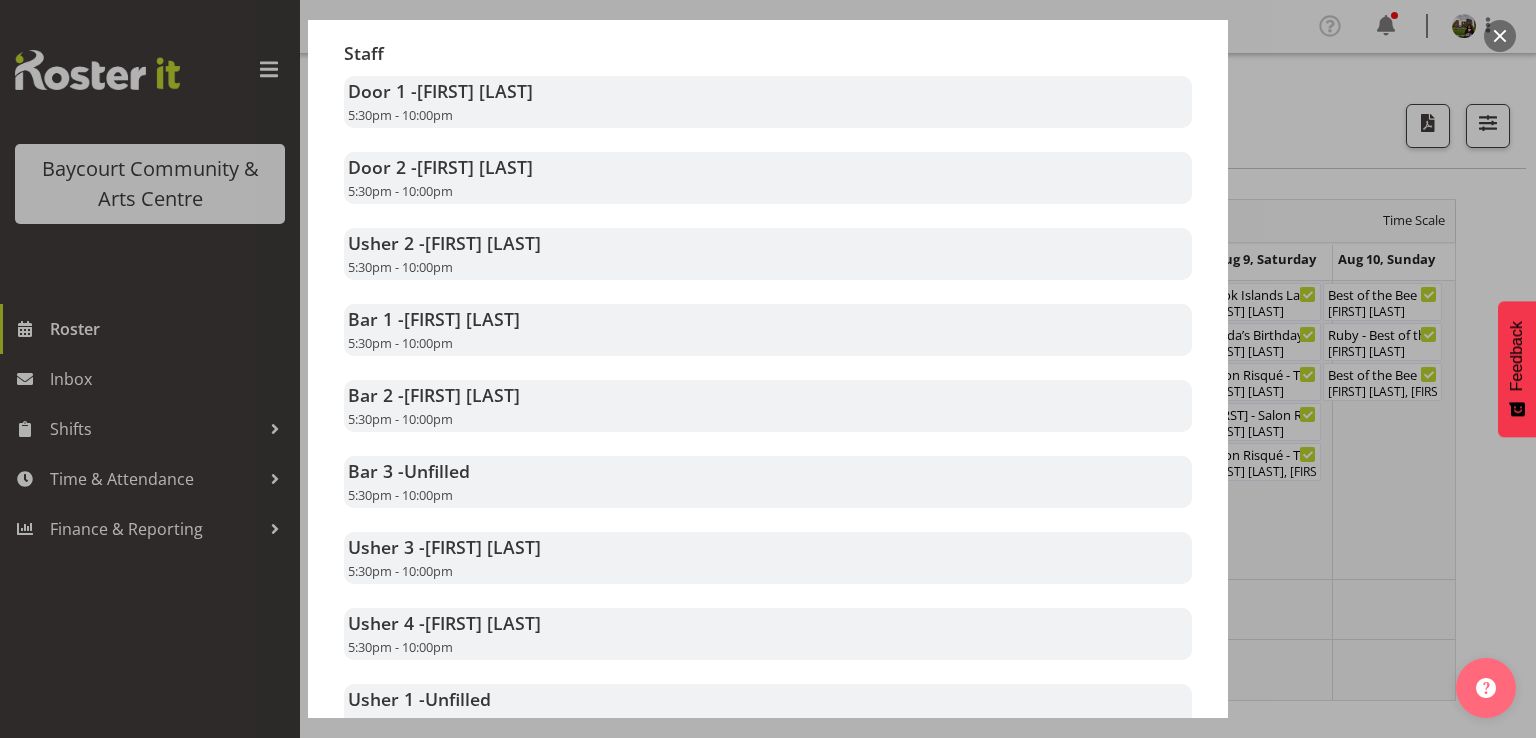 scroll, scrollTop: 635, scrollLeft: 0, axis: vertical 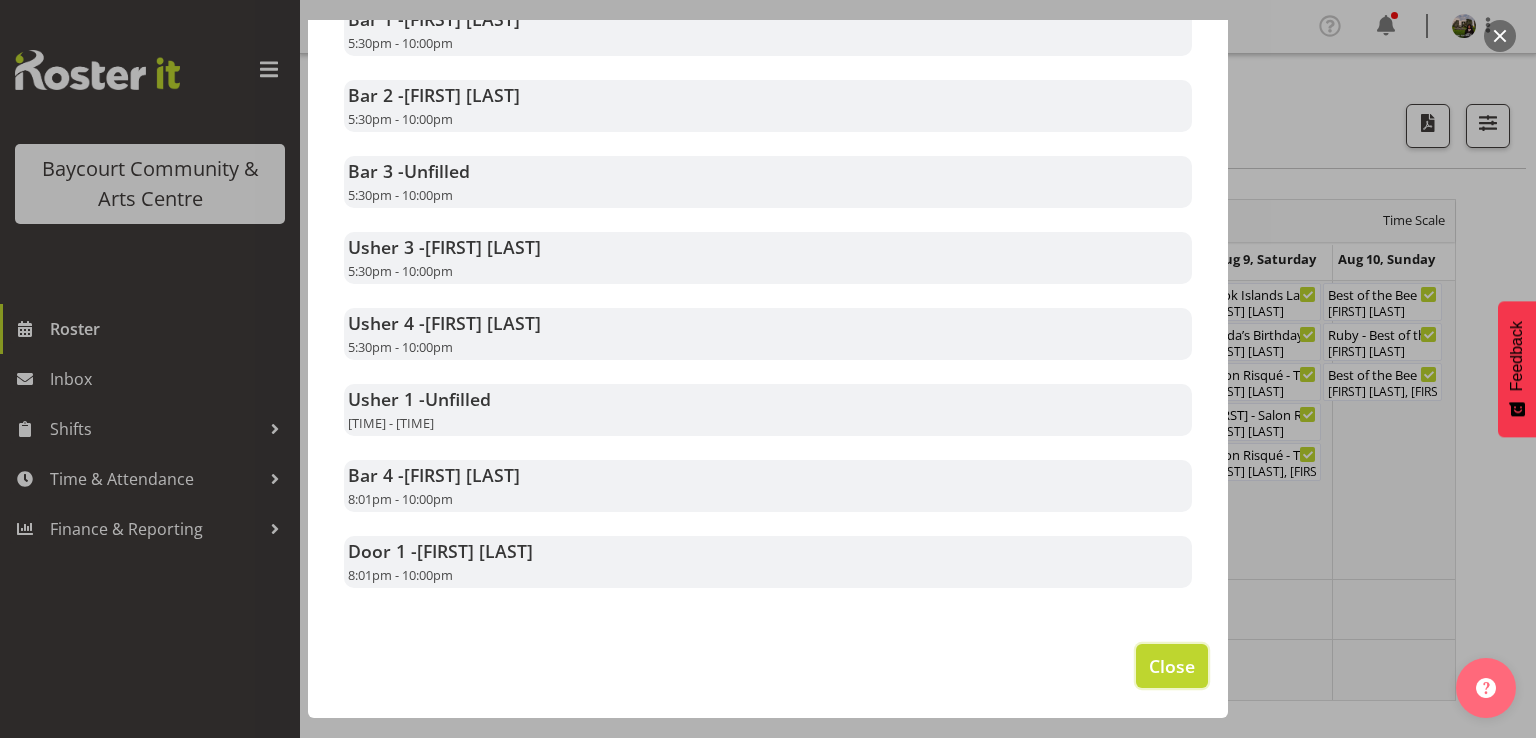 click on "Close" at bounding box center [1172, 666] 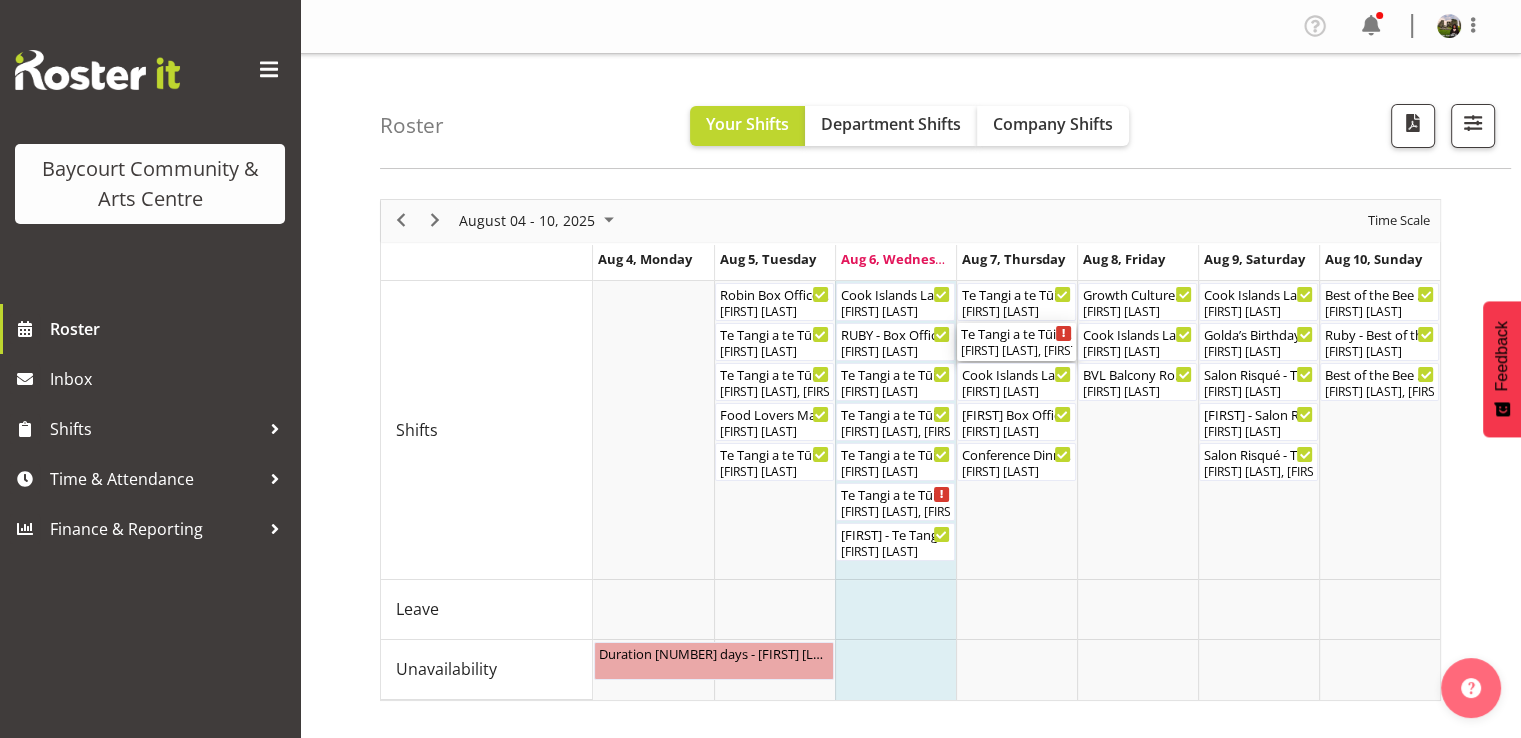 click on "[FIRST] [LAST], [FIRST] [LAST], [FIRST] [LAST], [FIRST] [LAST], [FIRST] [LAST], [FIRST] [LAST], [FIRST] [LAST]" at bounding box center (1016, 351) 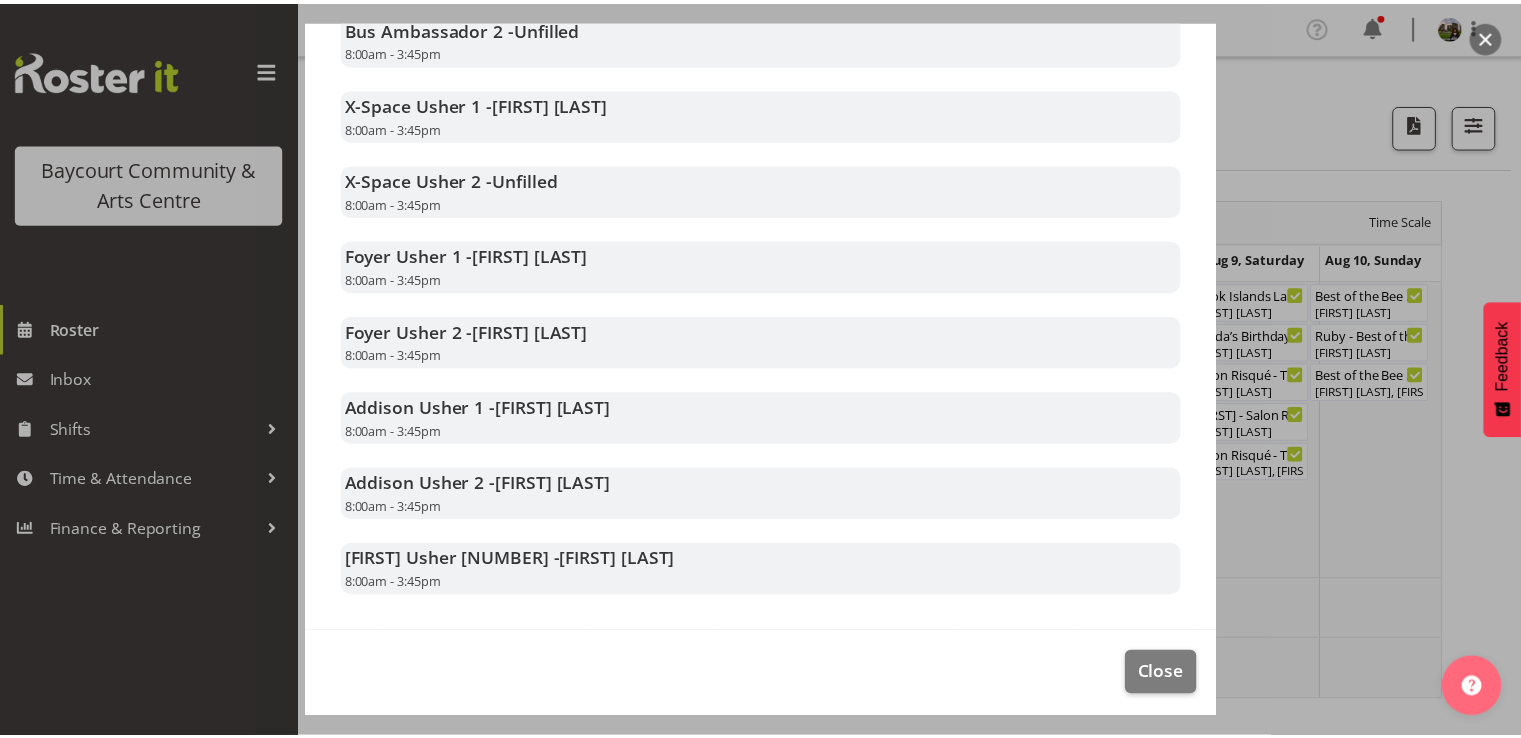 scroll, scrollTop: 552, scrollLeft: 0, axis: vertical 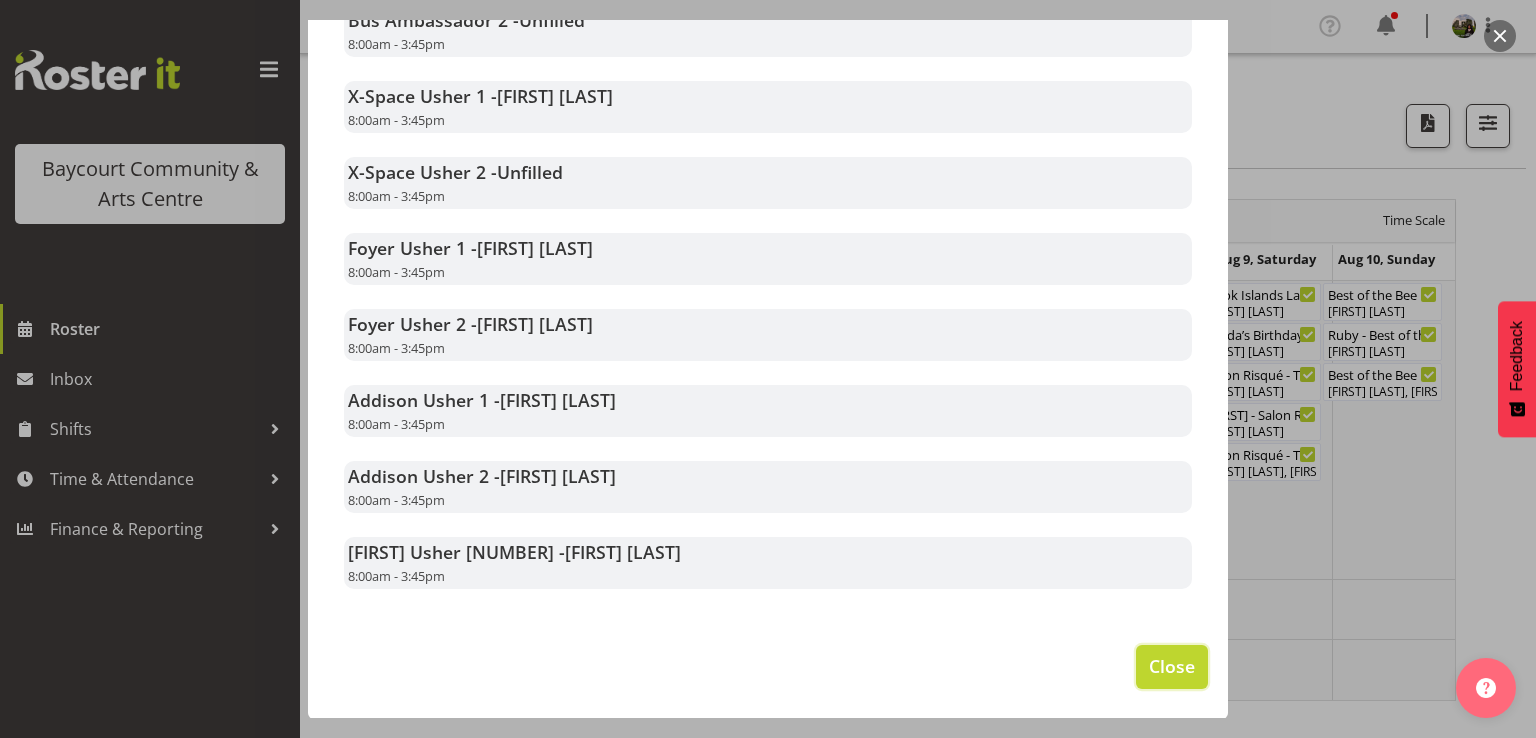 click on "Close" at bounding box center [1172, 666] 